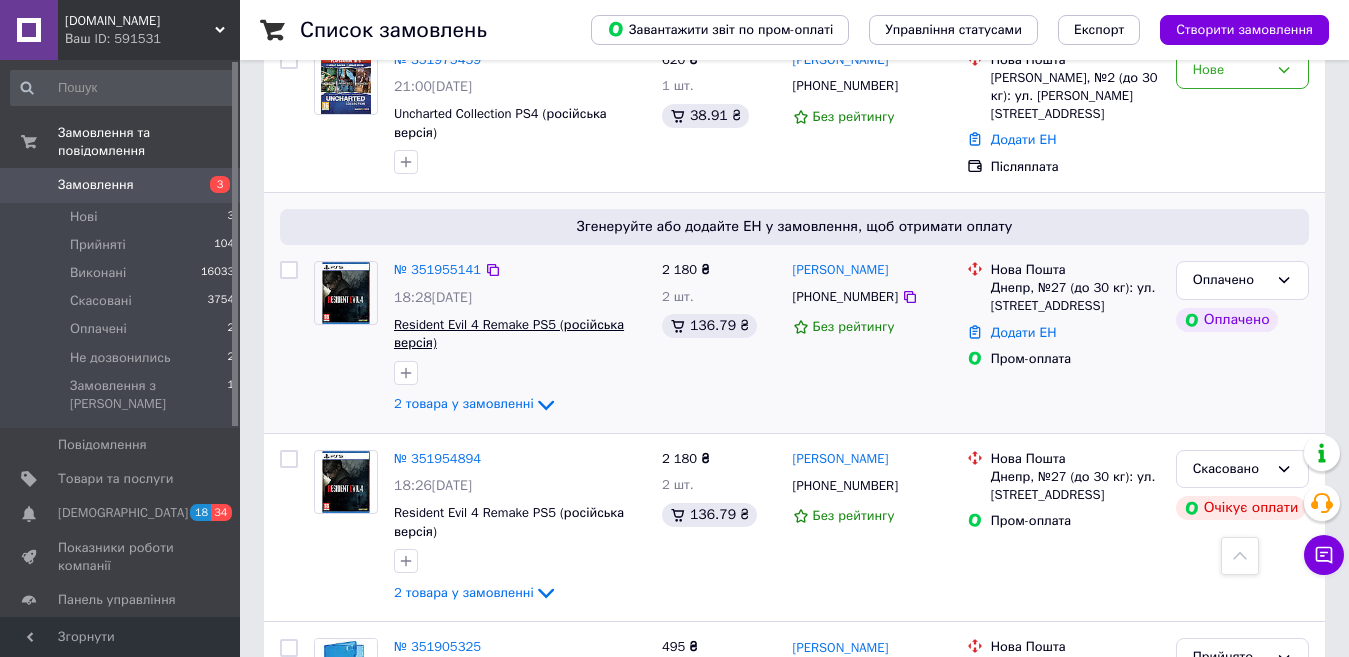 scroll, scrollTop: 700, scrollLeft: 0, axis: vertical 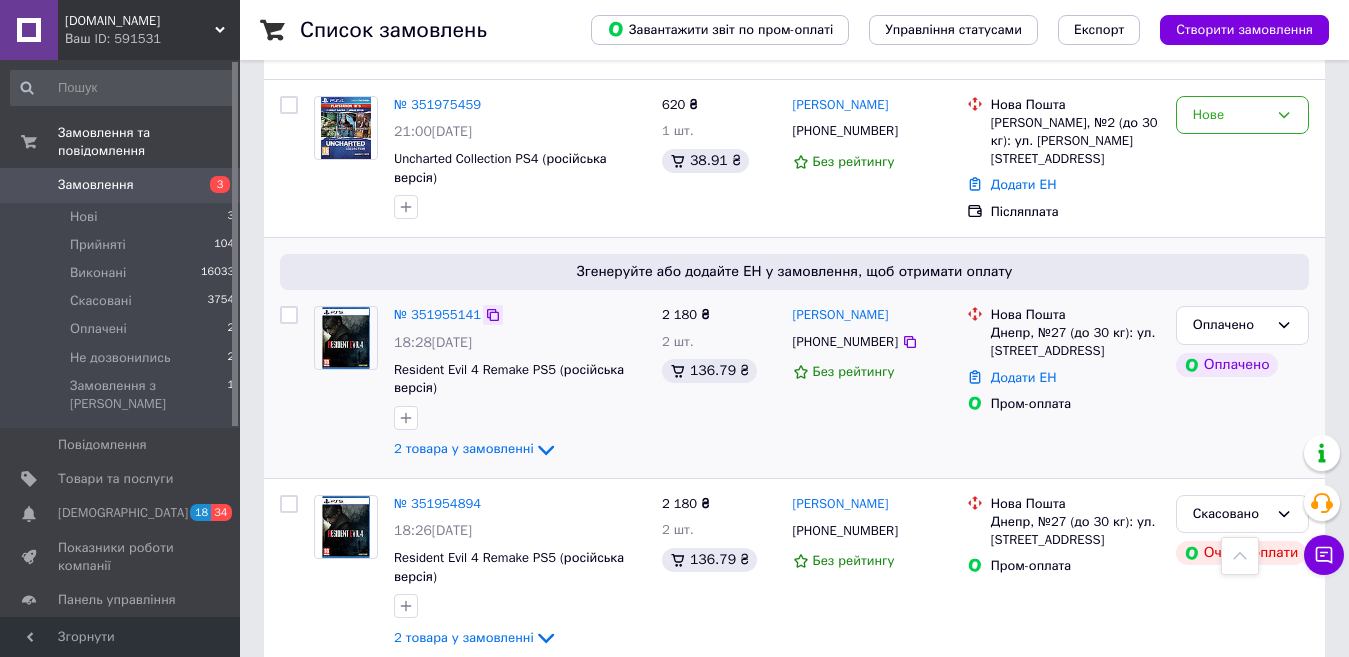 click 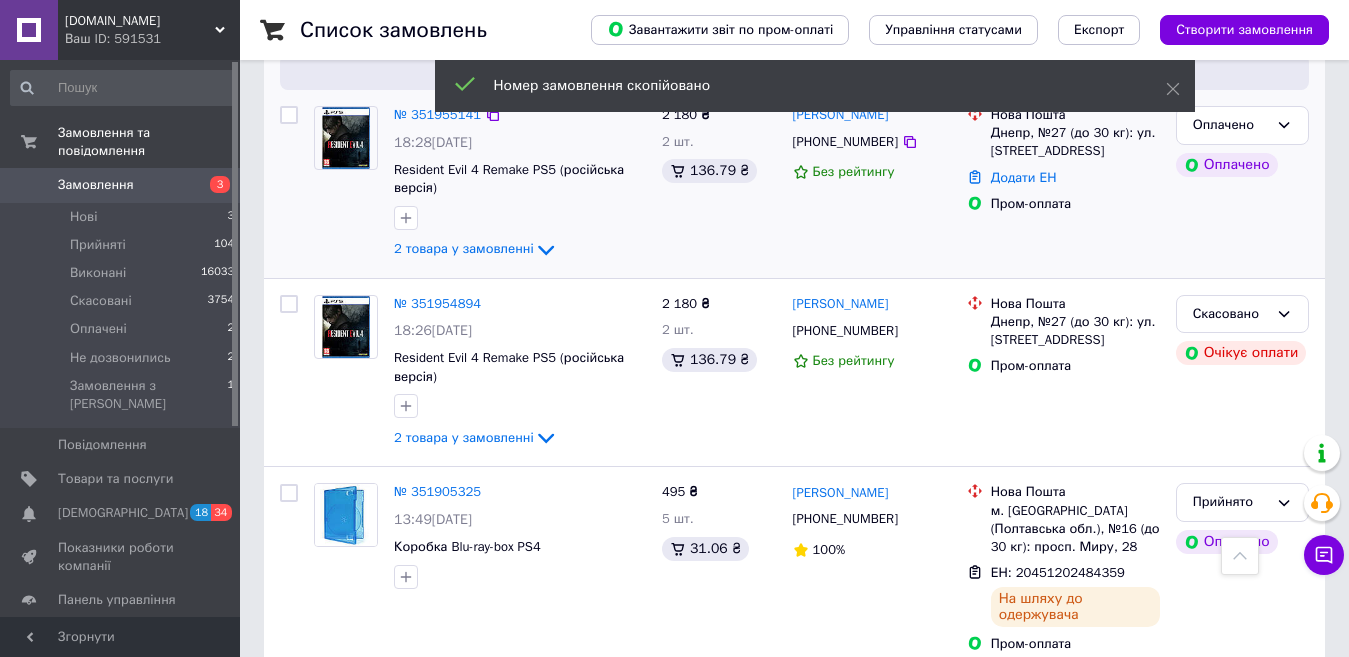 scroll, scrollTop: 800, scrollLeft: 0, axis: vertical 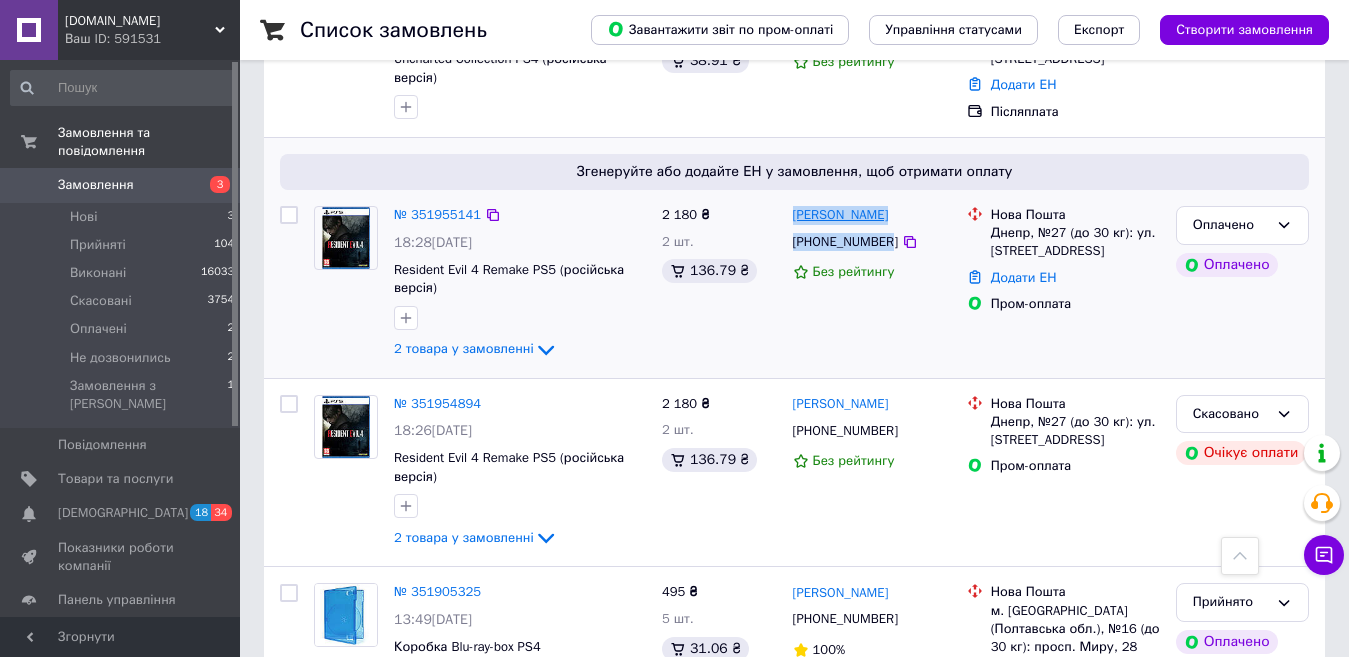 drag, startPoint x: 884, startPoint y: 207, endPoint x: 793, endPoint y: 170, distance: 98.23441 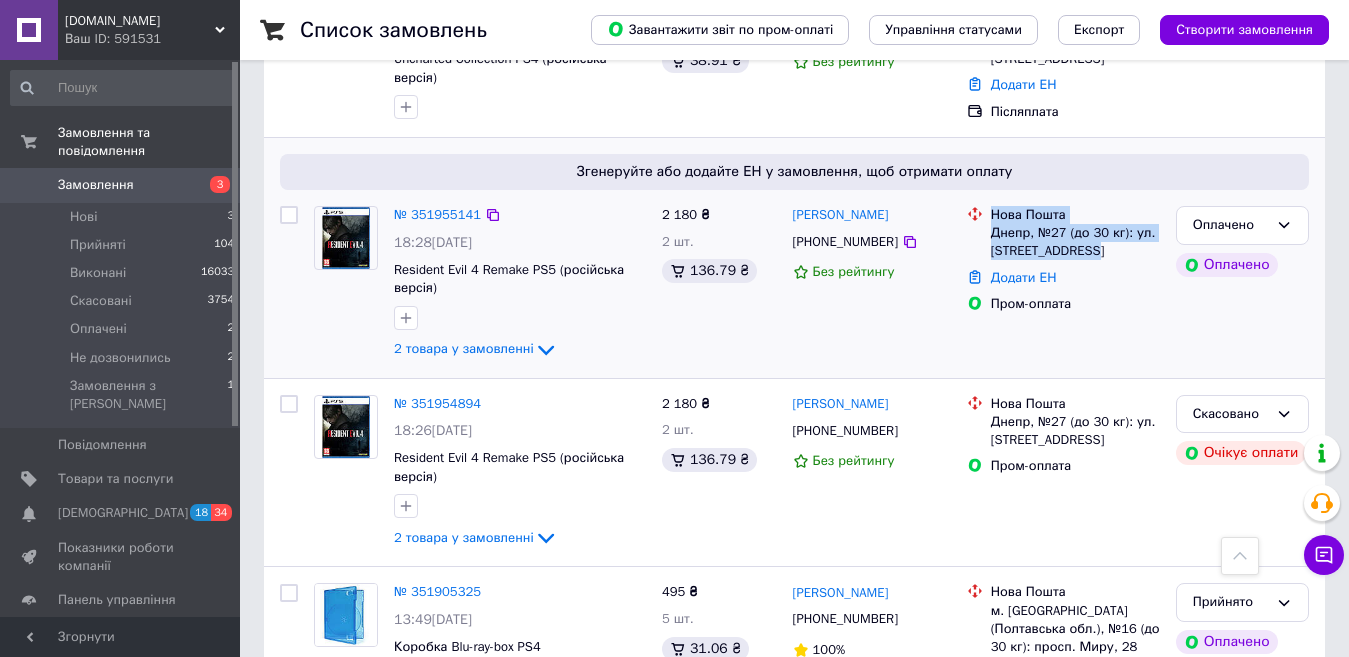 drag, startPoint x: 1097, startPoint y: 207, endPoint x: 986, endPoint y: 170, distance: 117.00427 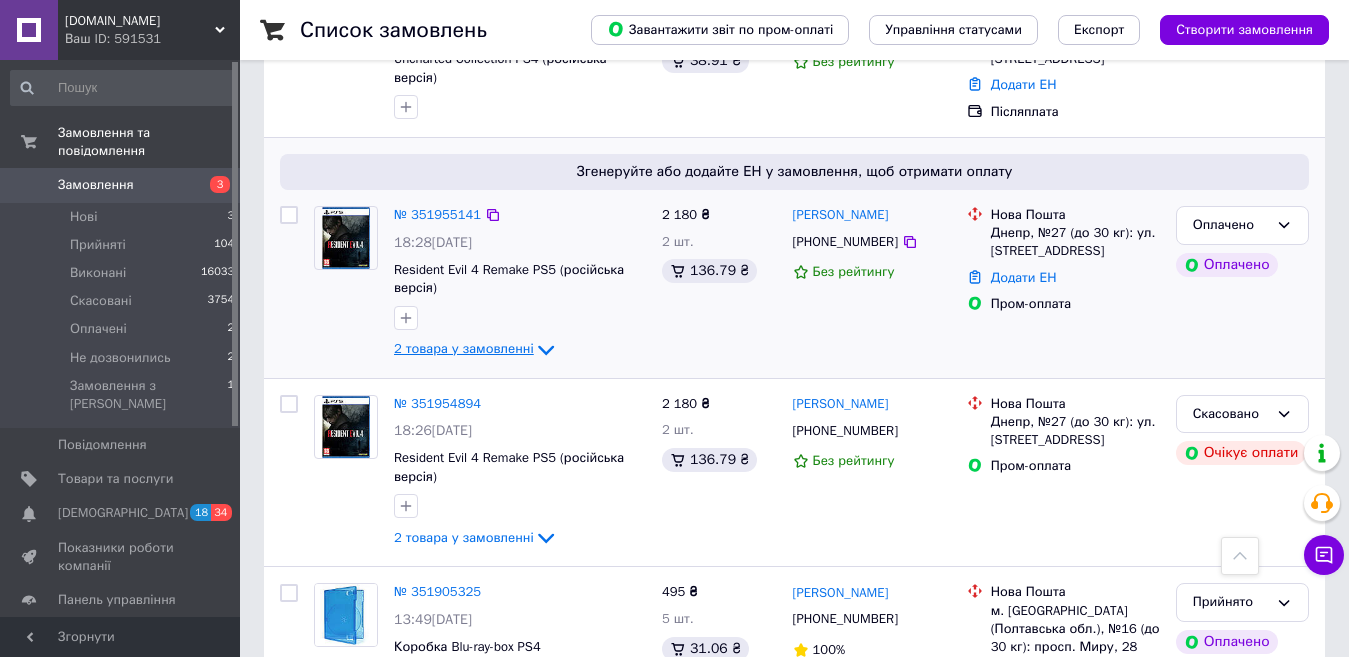 click on "2 товара у замовленні" at bounding box center (464, 348) 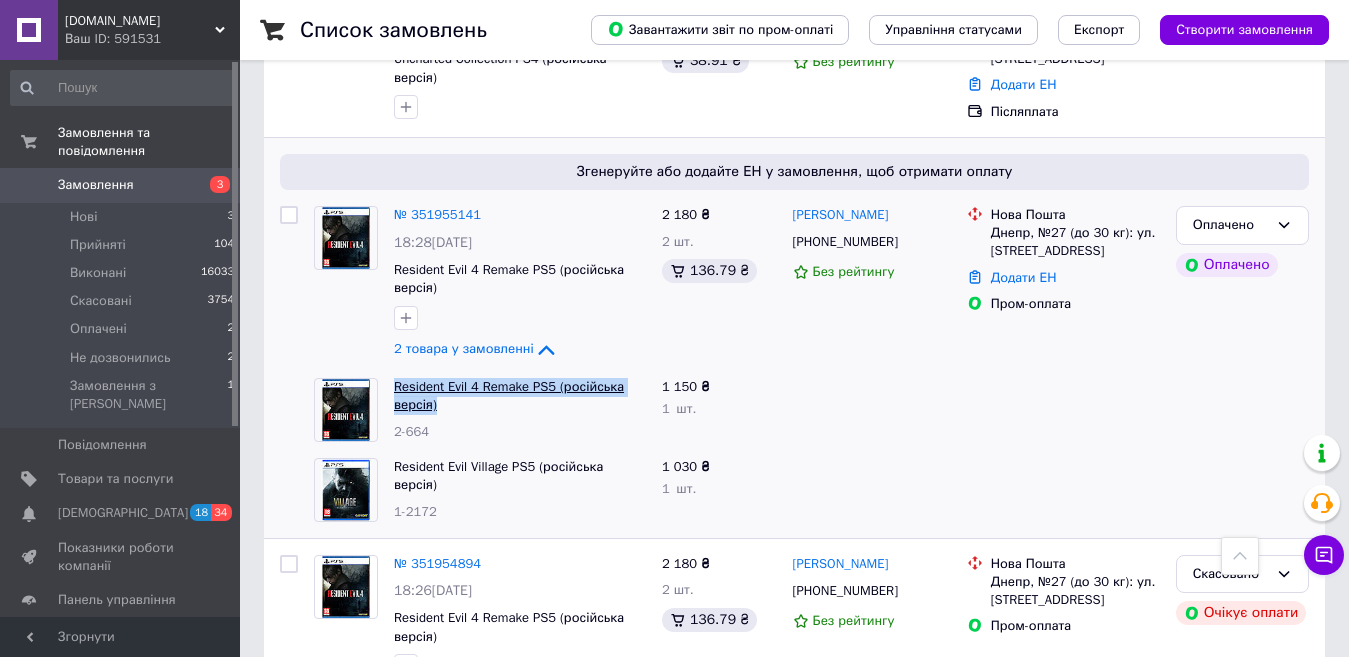 drag, startPoint x: 431, startPoint y: 371, endPoint x: 395, endPoint y: 346, distance: 43.829212 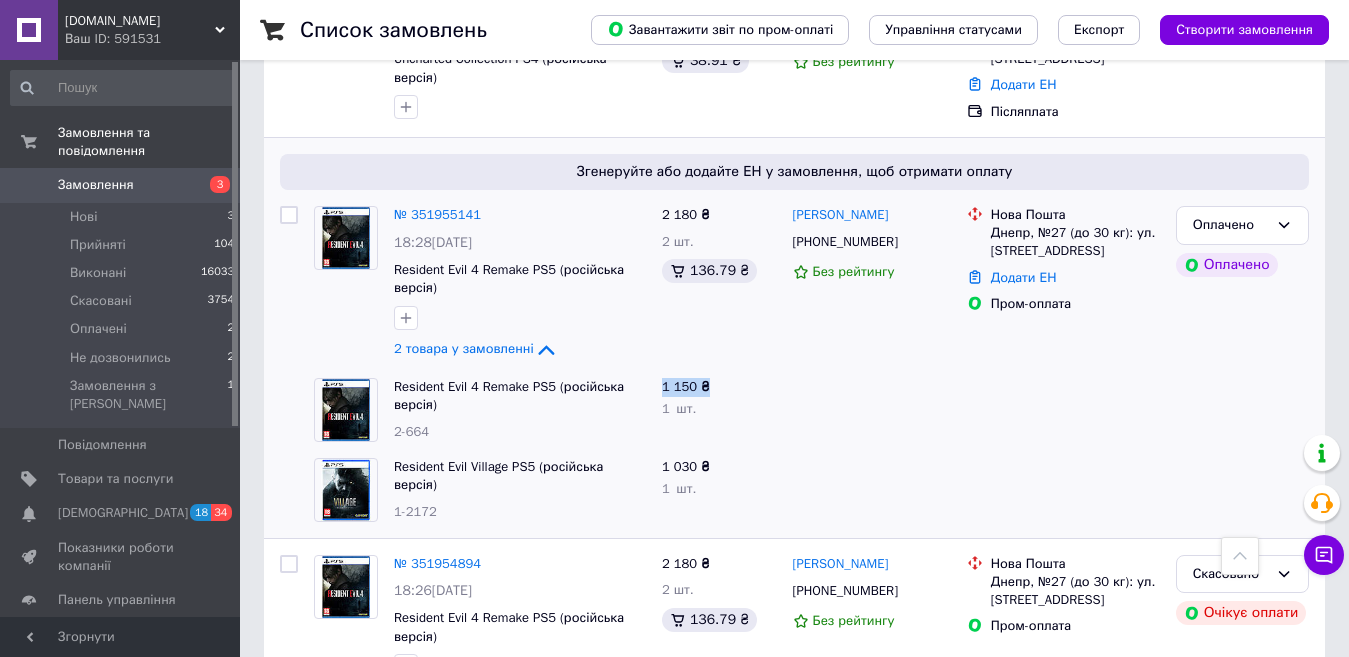 drag, startPoint x: 660, startPoint y: 348, endPoint x: 728, endPoint y: 348, distance: 68 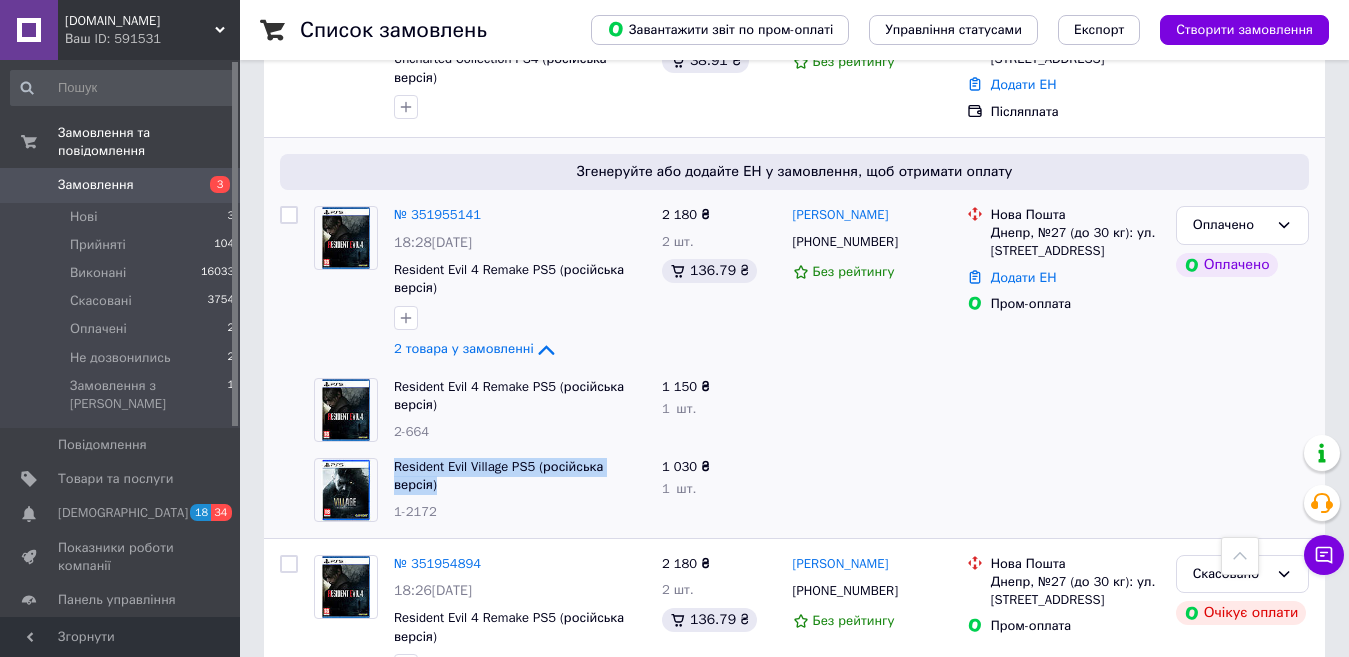 drag, startPoint x: 647, startPoint y: 432, endPoint x: 390, endPoint y: 435, distance: 257.01752 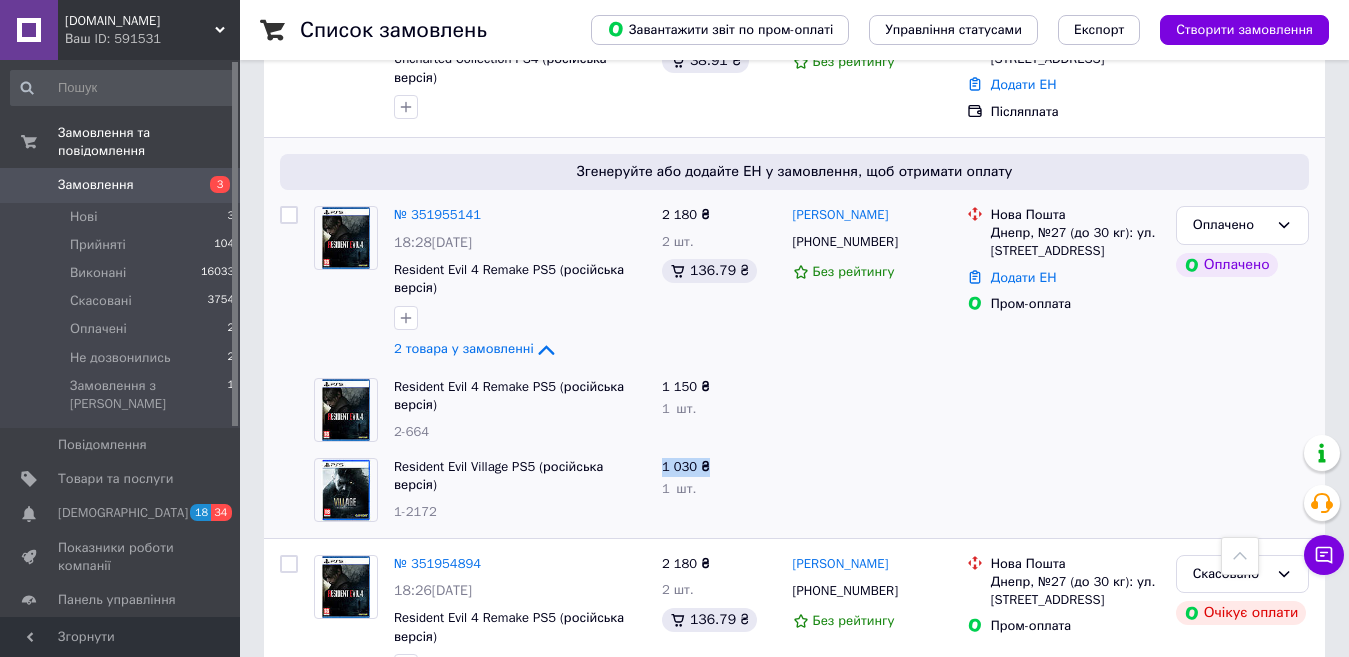drag, startPoint x: 665, startPoint y: 424, endPoint x: 716, endPoint y: 423, distance: 51.009804 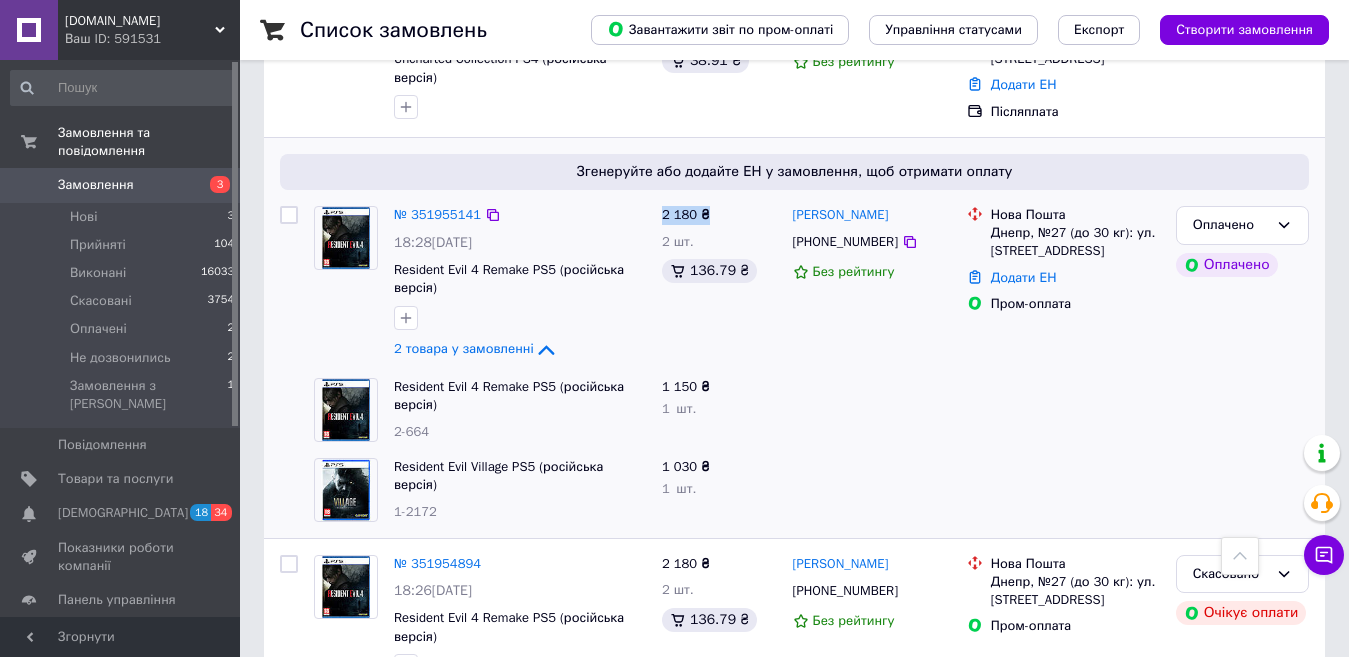 drag, startPoint x: 654, startPoint y: 171, endPoint x: 707, endPoint y: 170, distance: 53.009434 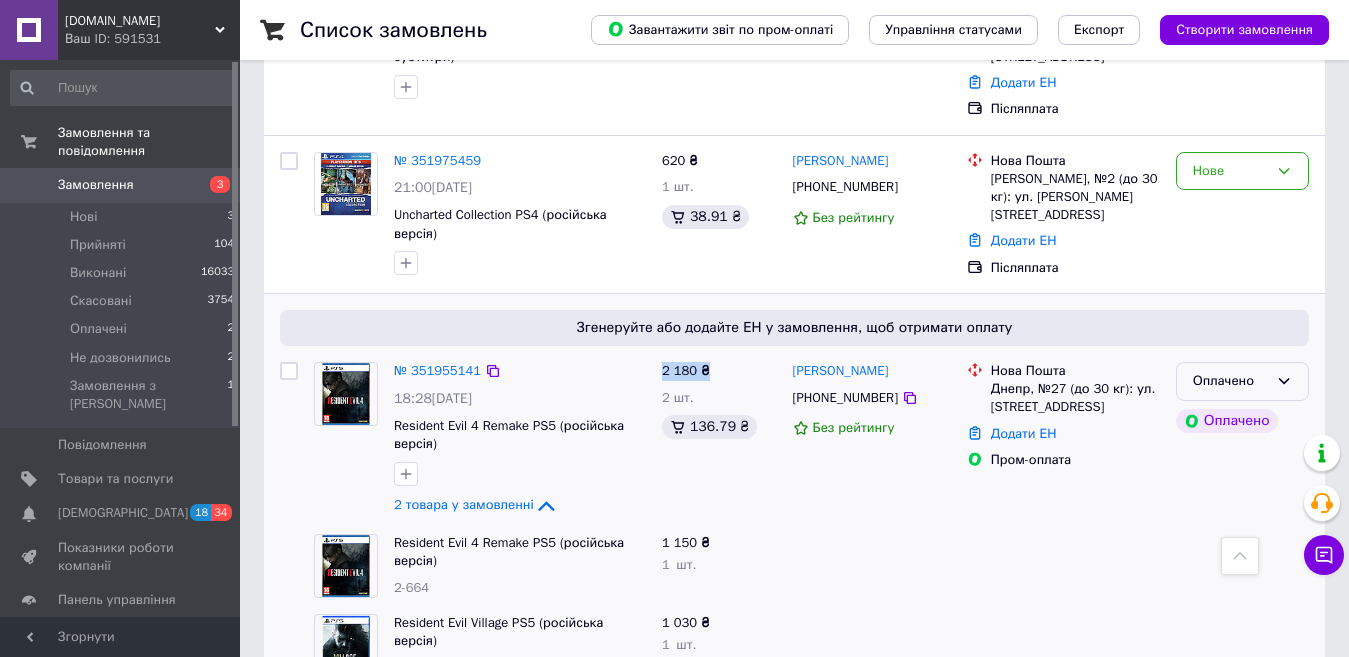scroll, scrollTop: 600, scrollLeft: 0, axis: vertical 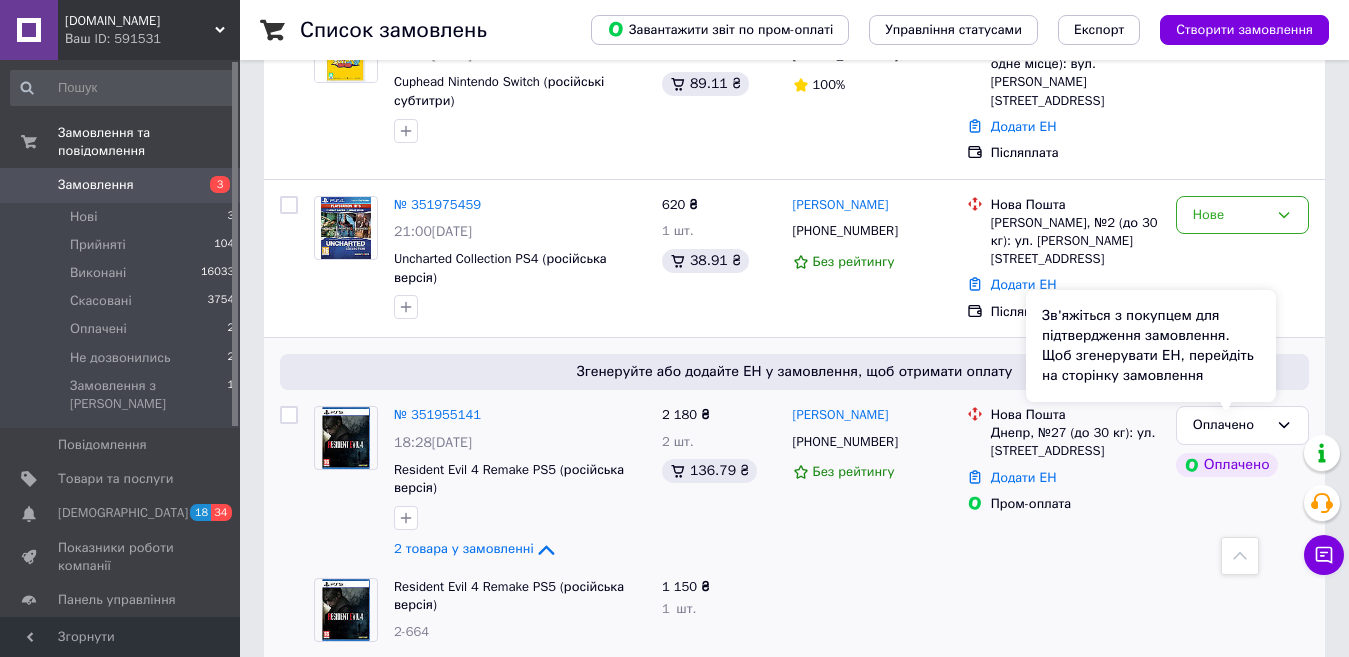 click on "Зв'яжіться з покупцем для підтвердження замовлення.
Щоб згенерувати ЕН, перейдіть на сторінку замовлення" at bounding box center [1151, 346] 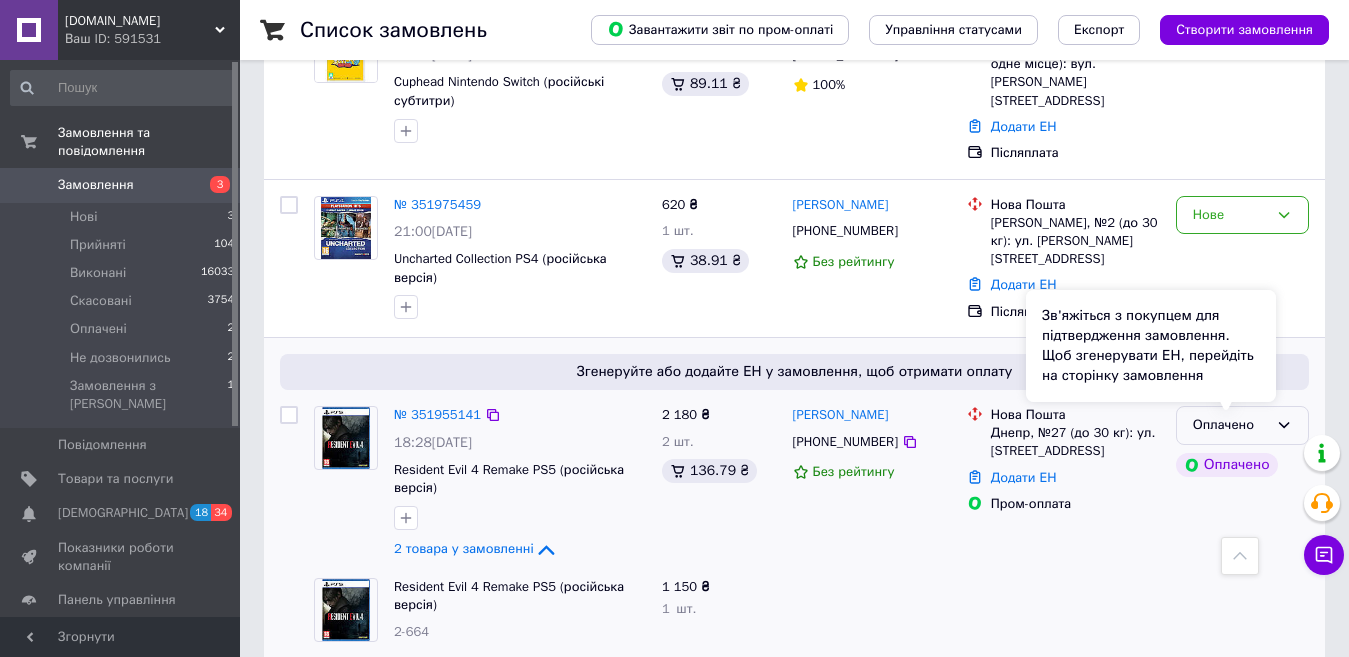 click 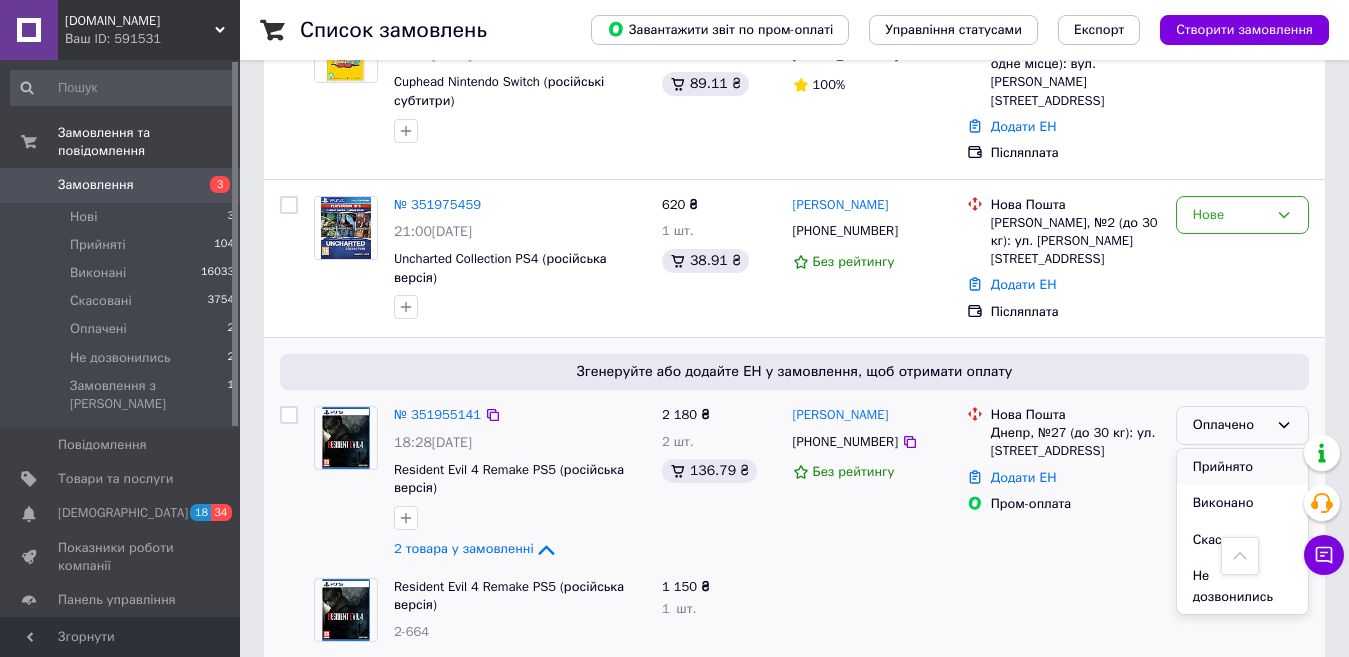 click on "Прийнято" at bounding box center [1242, 467] 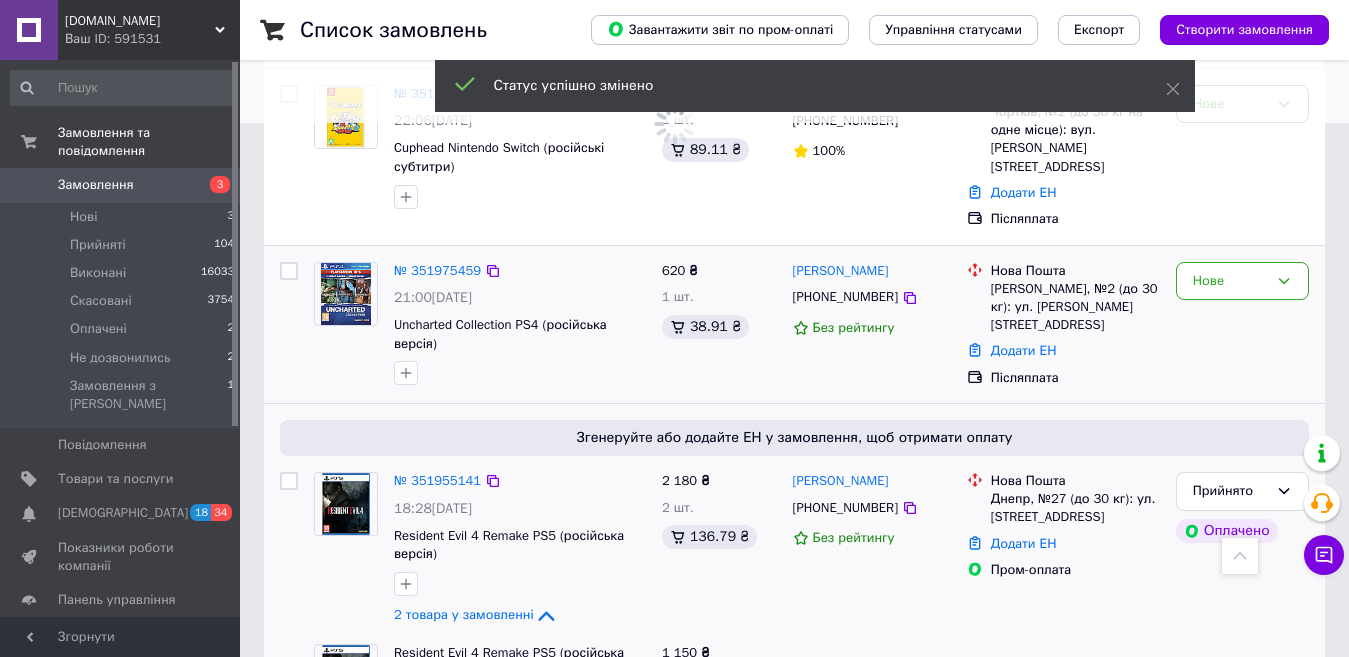 scroll, scrollTop: 500, scrollLeft: 0, axis: vertical 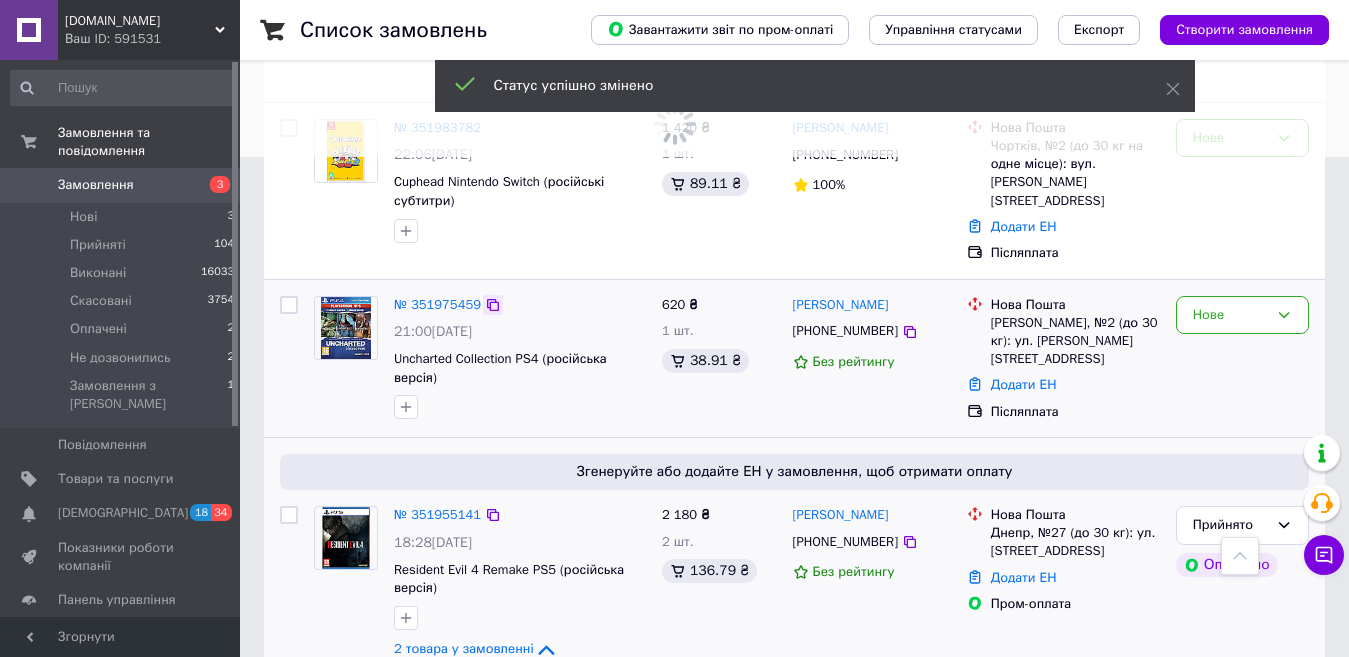 click 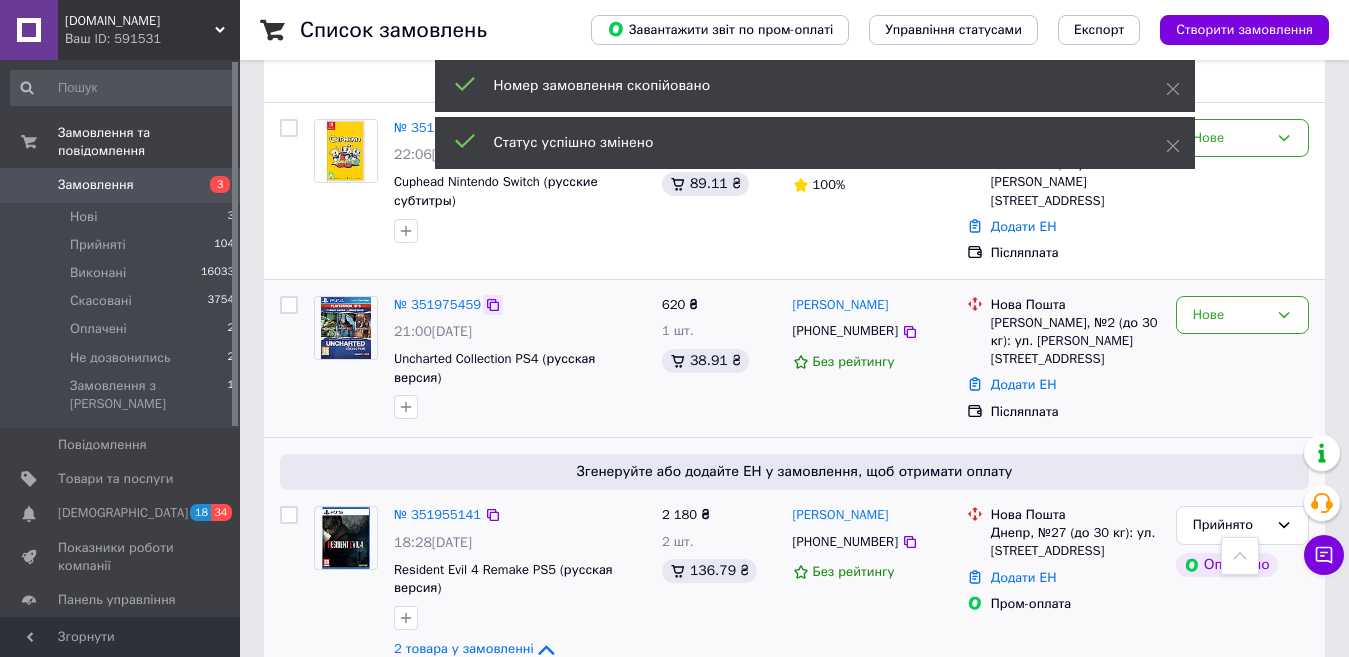 click 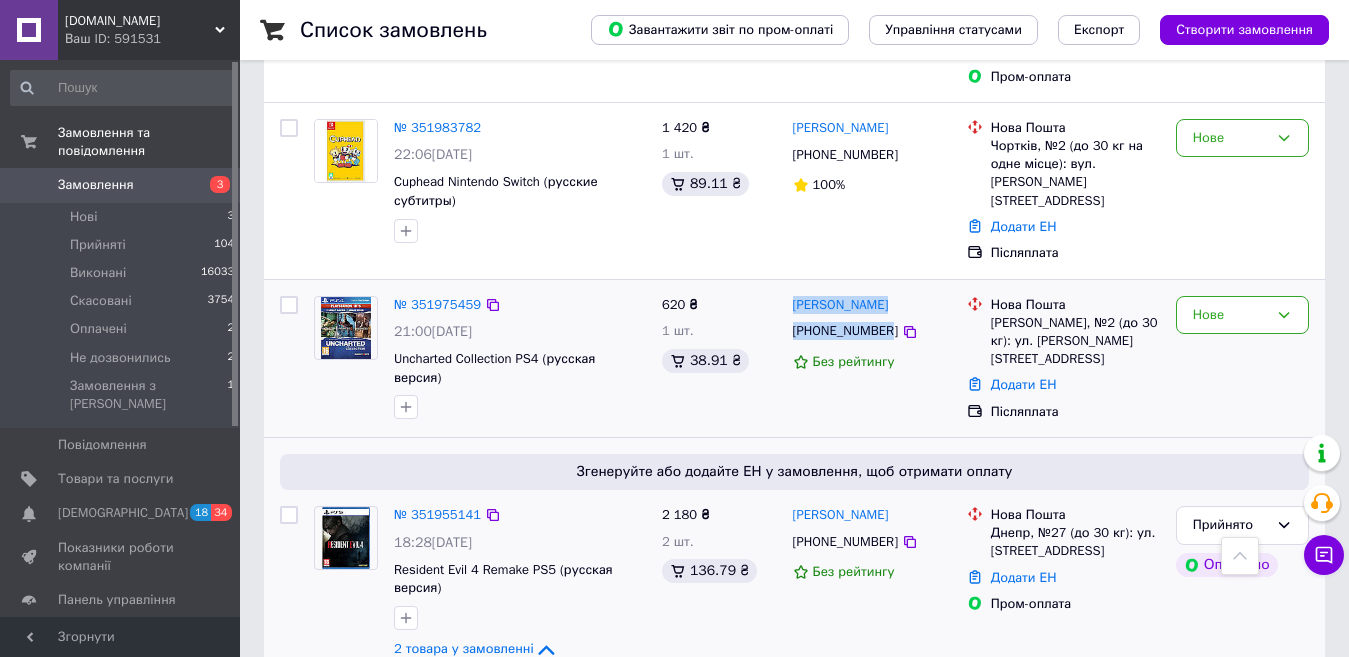 copy on "Тимченко Сергей +380958133053" 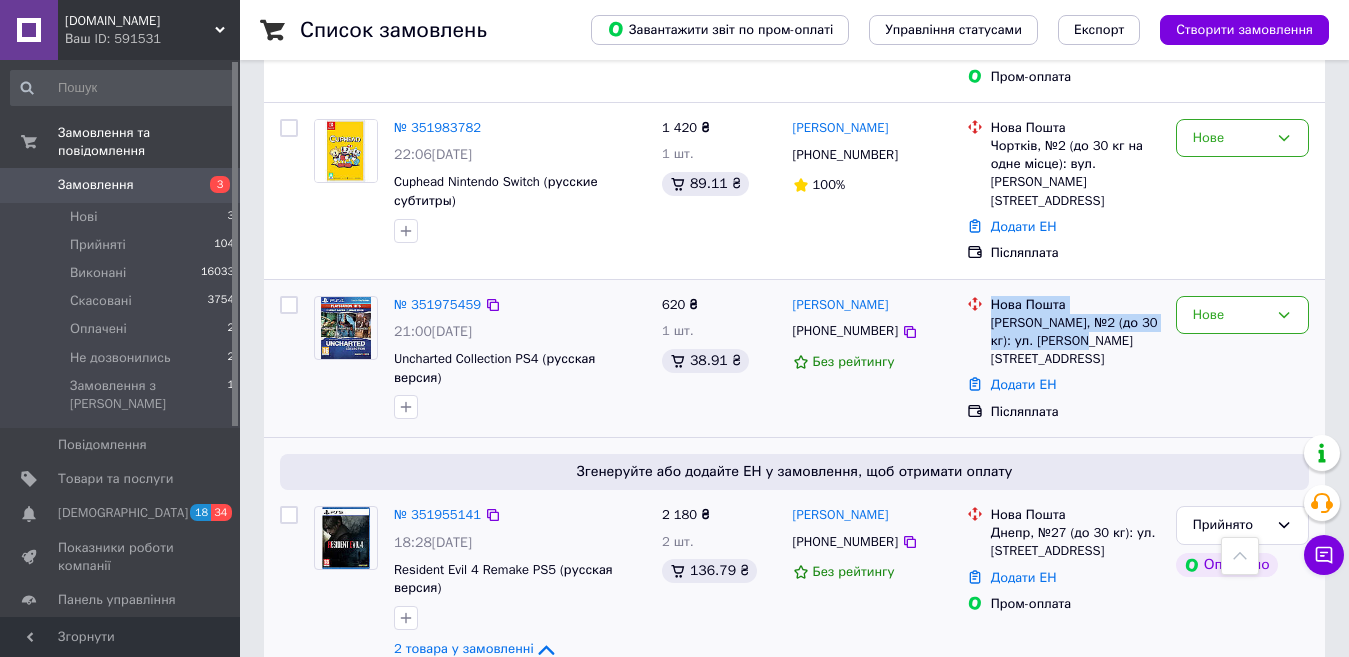 drag, startPoint x: 1104, startPoint y: 314, endPoint x: 979, endPoint y: 272, distance: 131.86736 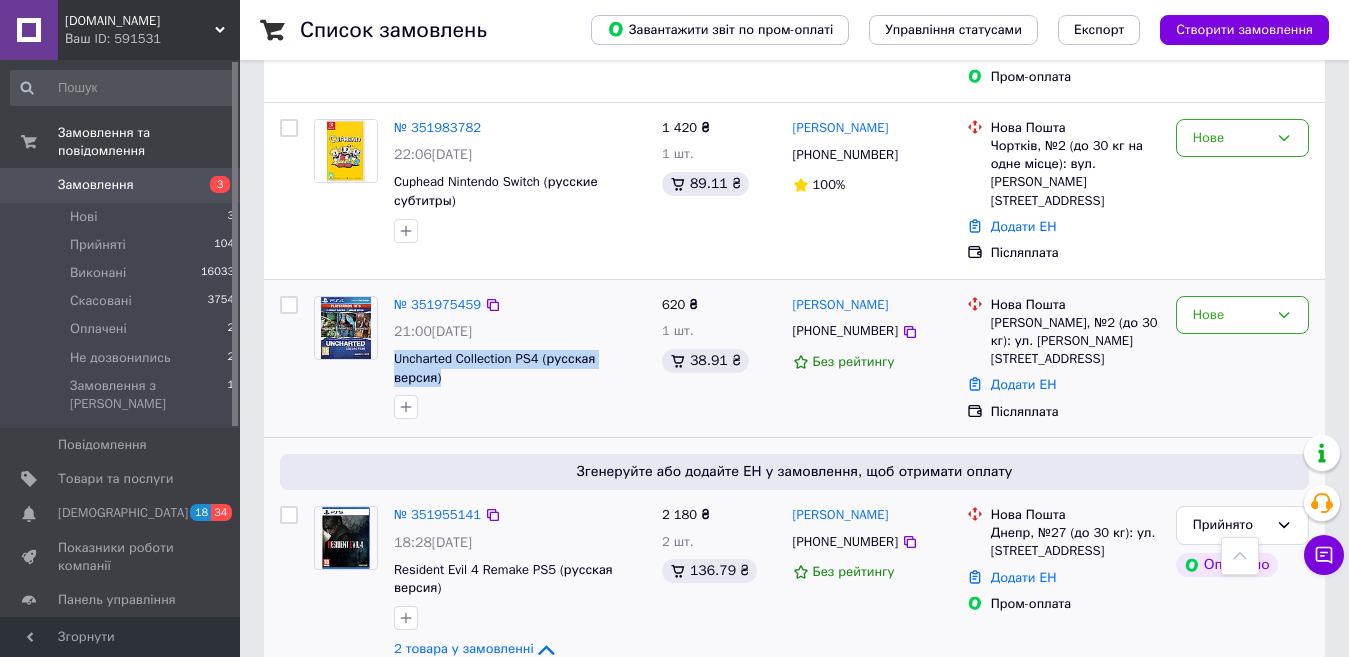 copy on "Uncharted Collection PS4 (русская версия)" 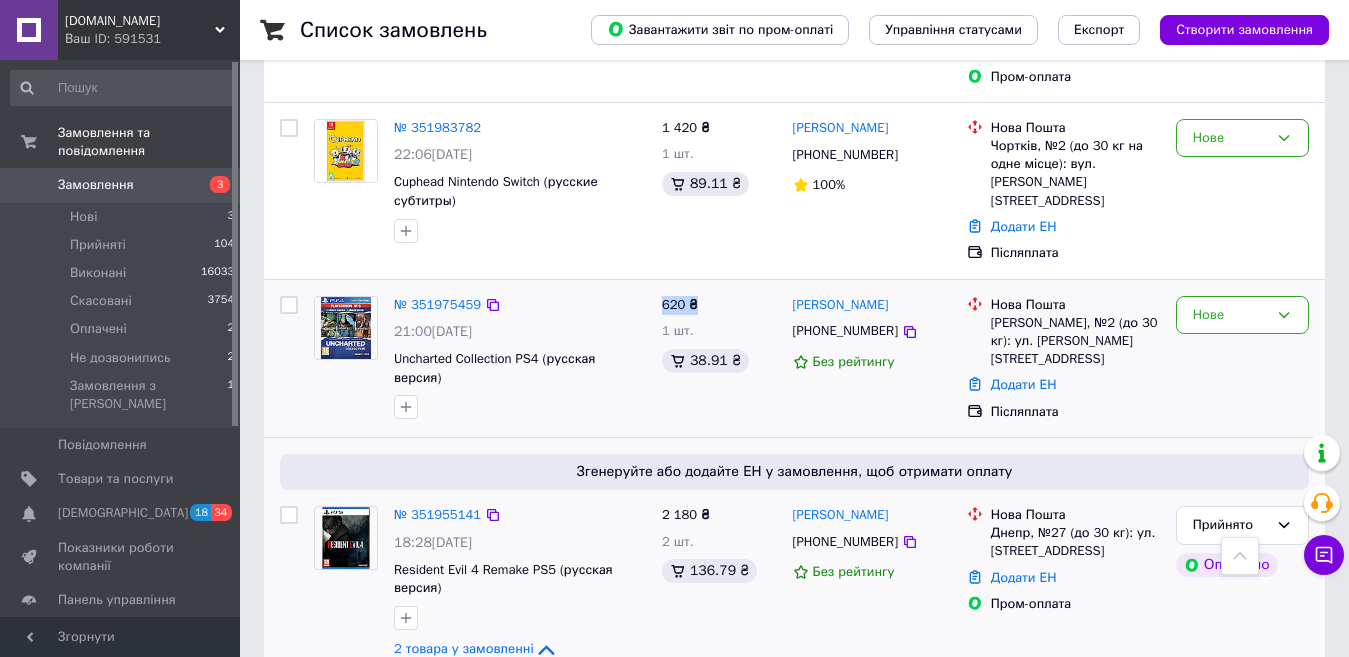 drag, startPoint x: 663, startPoint y: 266, endPoint x: 707, endPoint y: 266, distance: 44 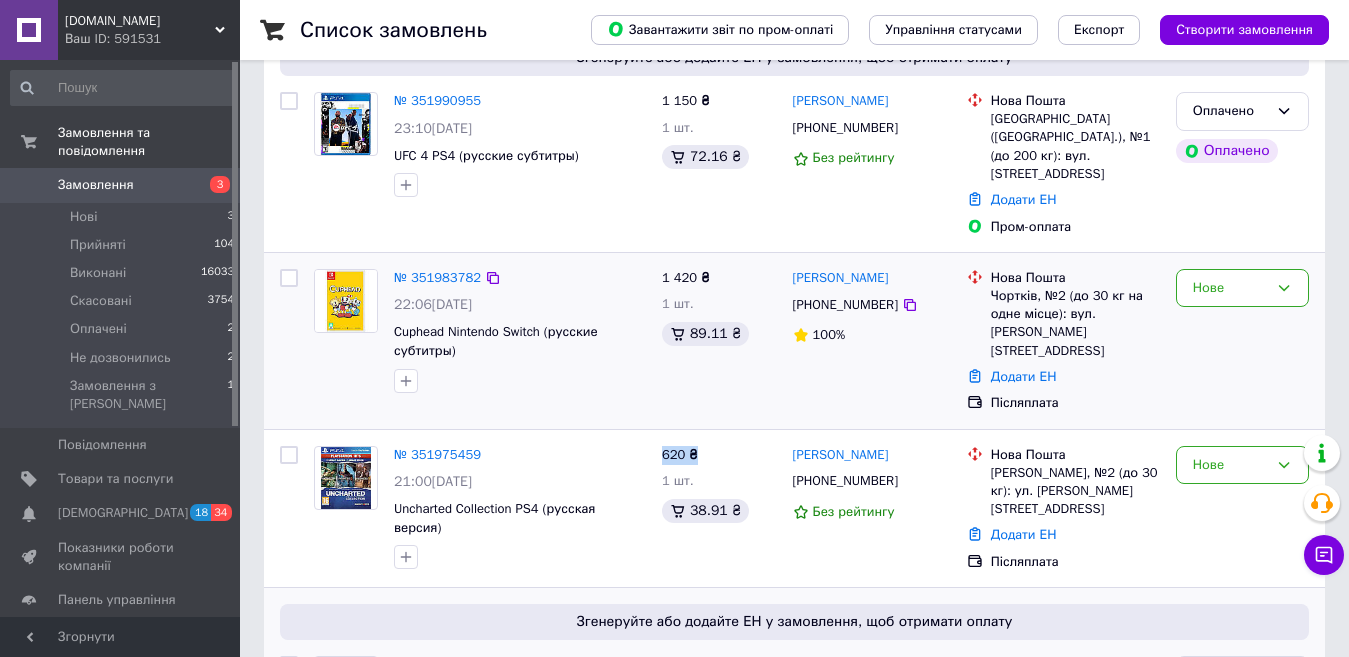 scroll, scrollTop: 374, scrollLeft: 0, axis: vertical 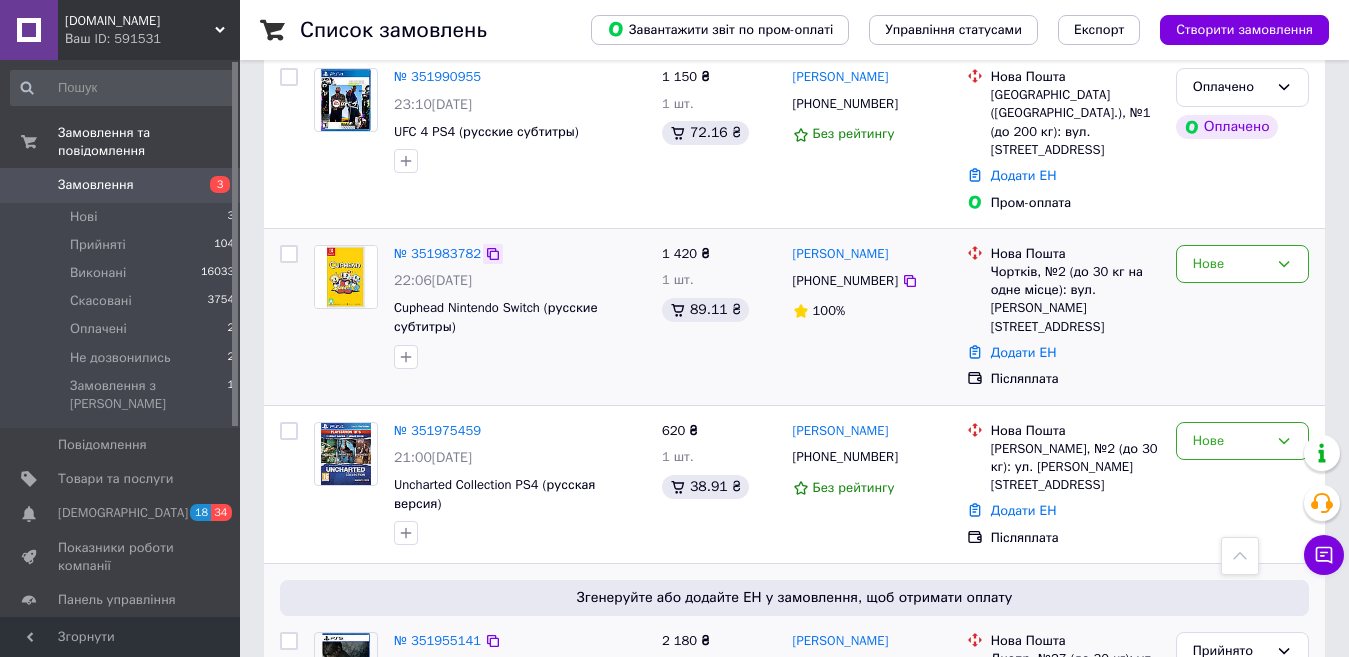 click 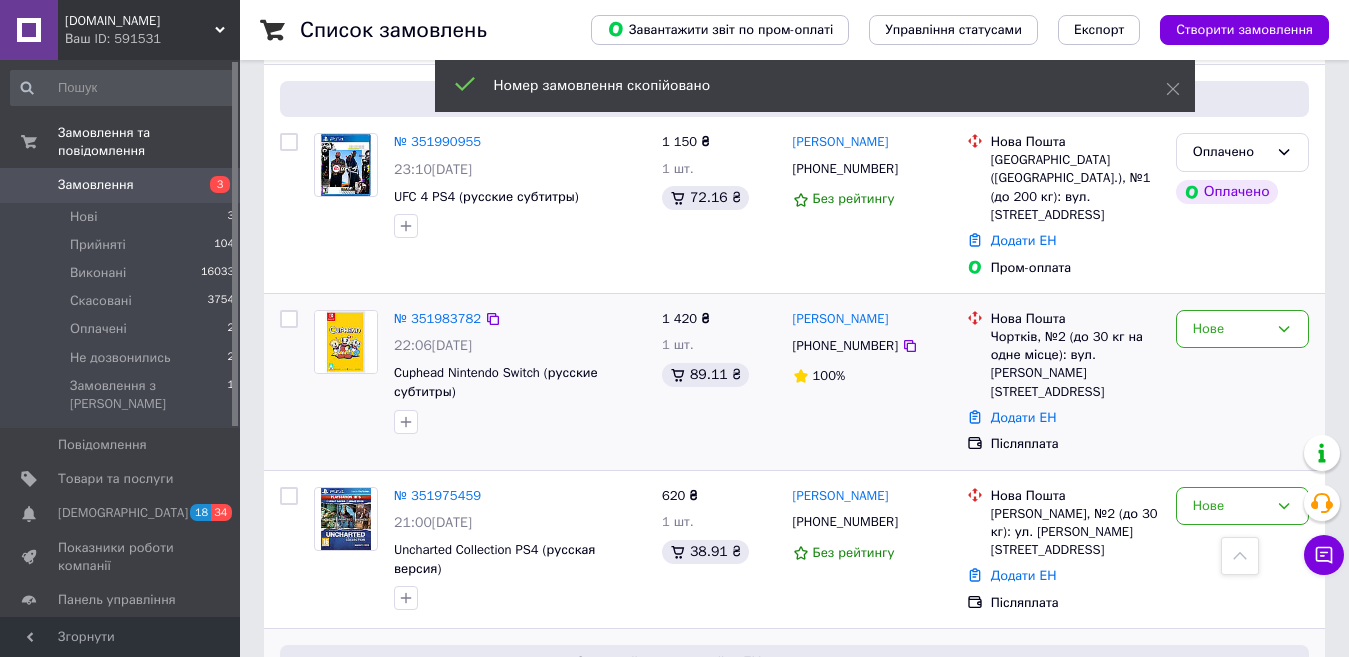 scroll, scrollTop: 274, scrollLeft: 0, axis: vertical 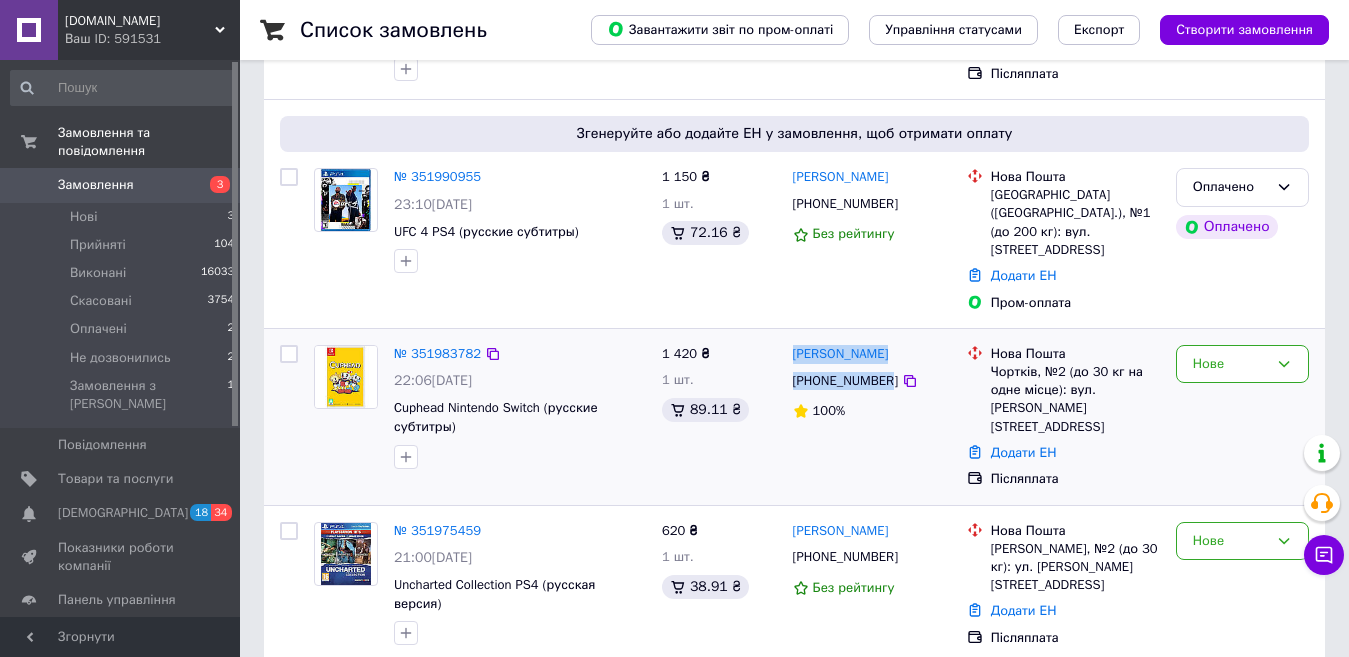 drag, startPoint x: 885, startPoint y: 369, endPoint x: 791, endPoint y: 339, distance: 98.67117 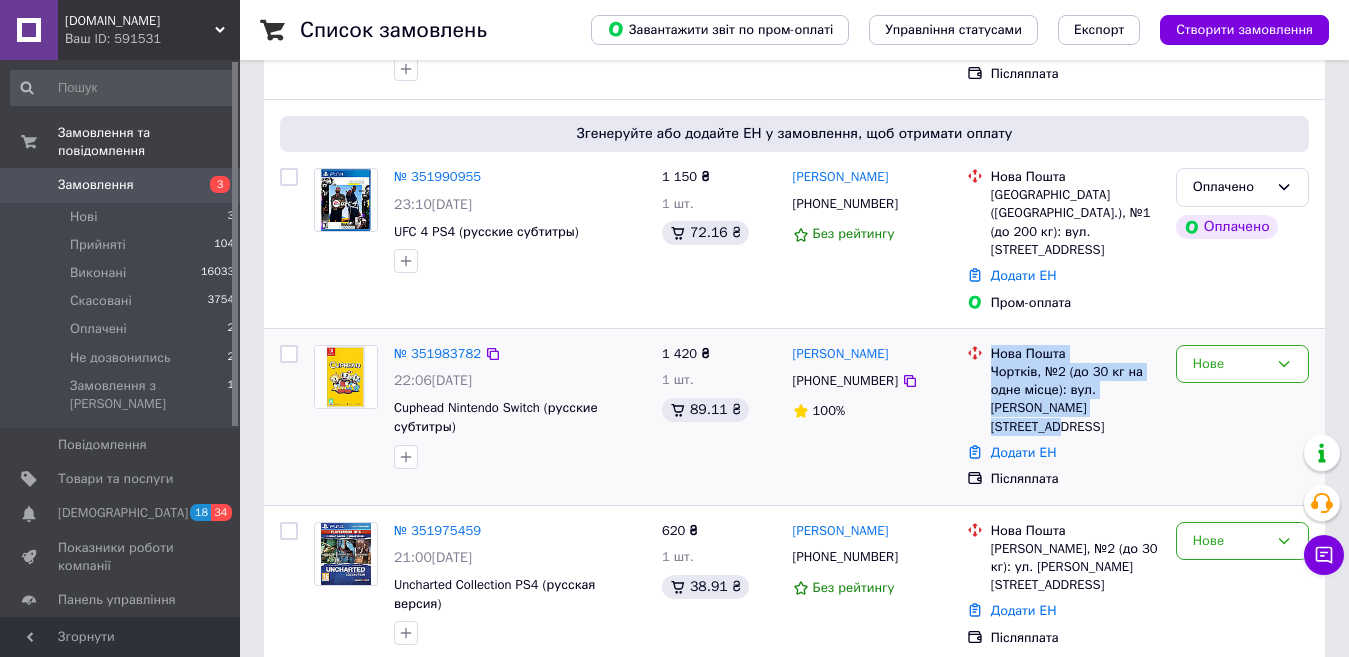 drag, startPoint x: 1053, startPoint y: 394, endPoint x: 992, endPoint y: 333, distance: 86.26703 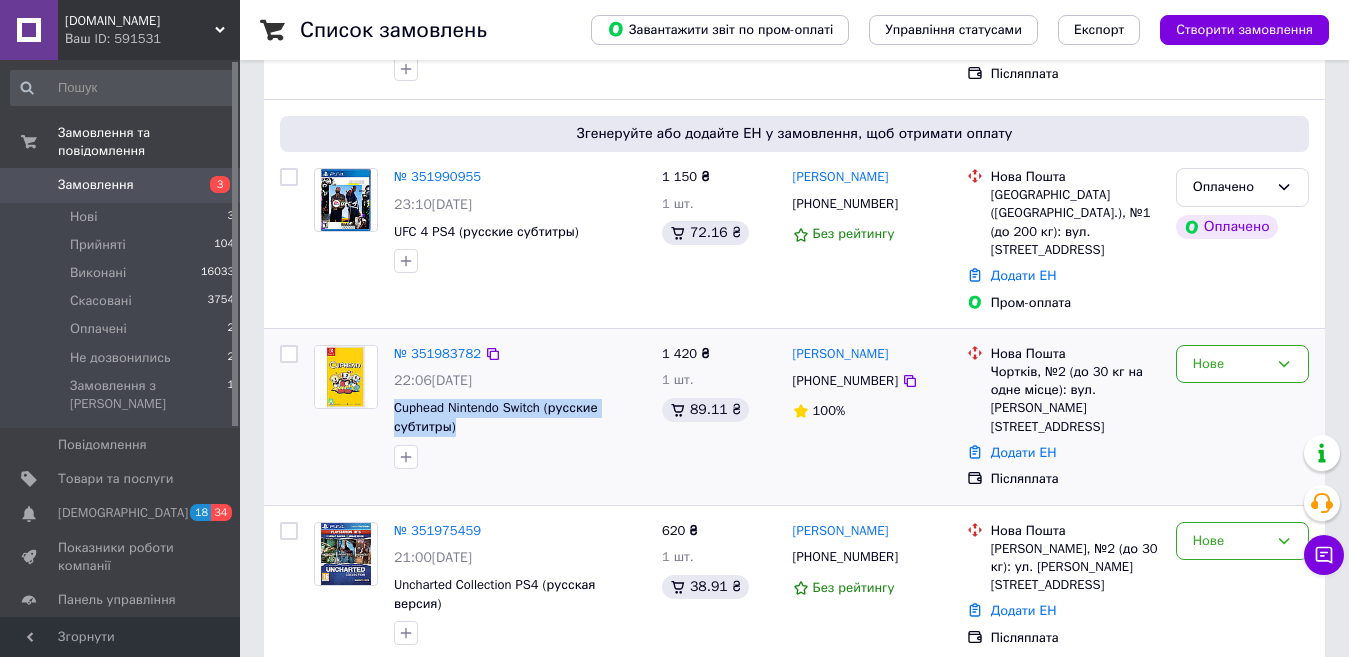 drag, startPoint x: 412, startPoint y: 404, endPoint x: 388, endPoint y: 394, distance: 26 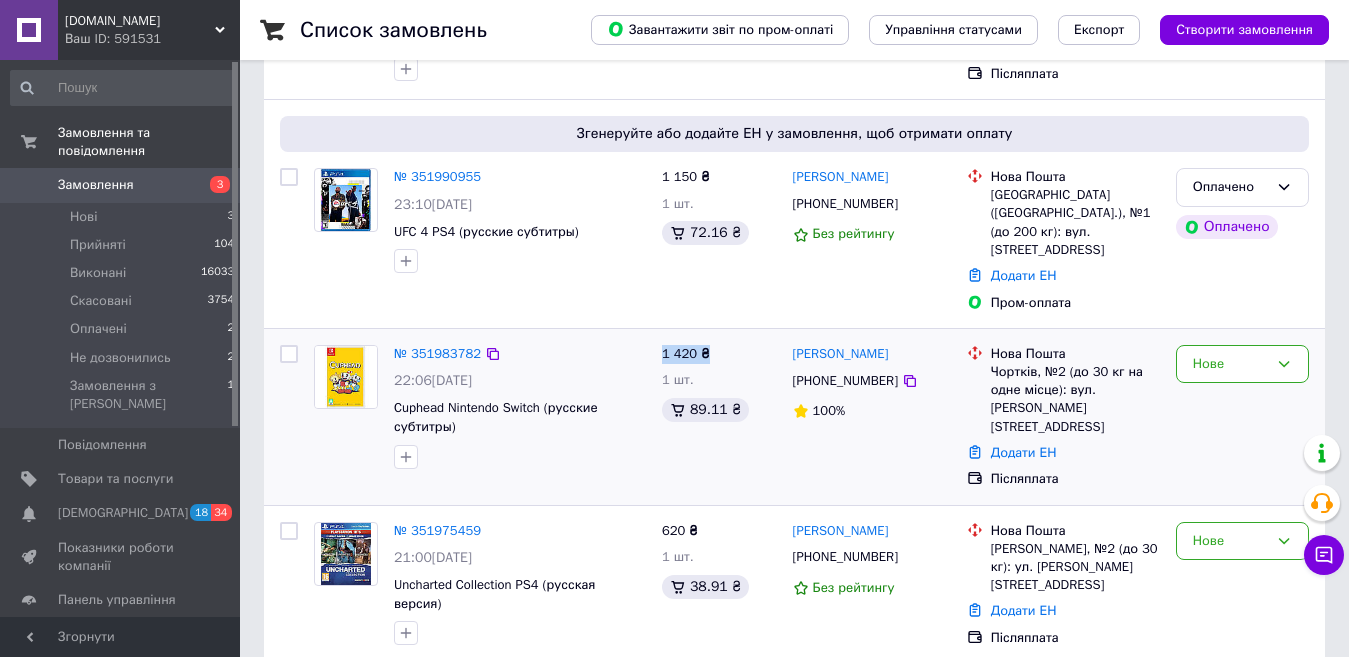 drag, startPoint x: 664, startPoint y: 331, endPoint x: 709, endPoint y: 333, distance: 45.044422 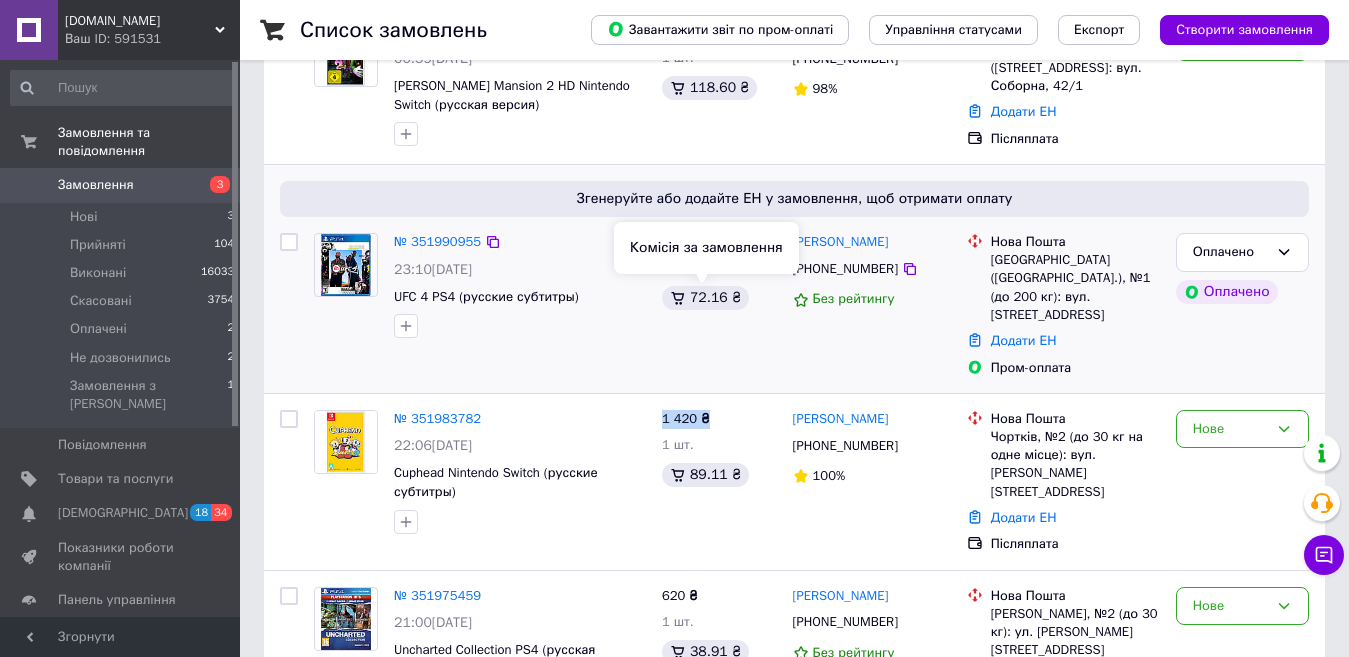 scroll, scrollTop: 174, scrollLeft: 0, axis: vertical 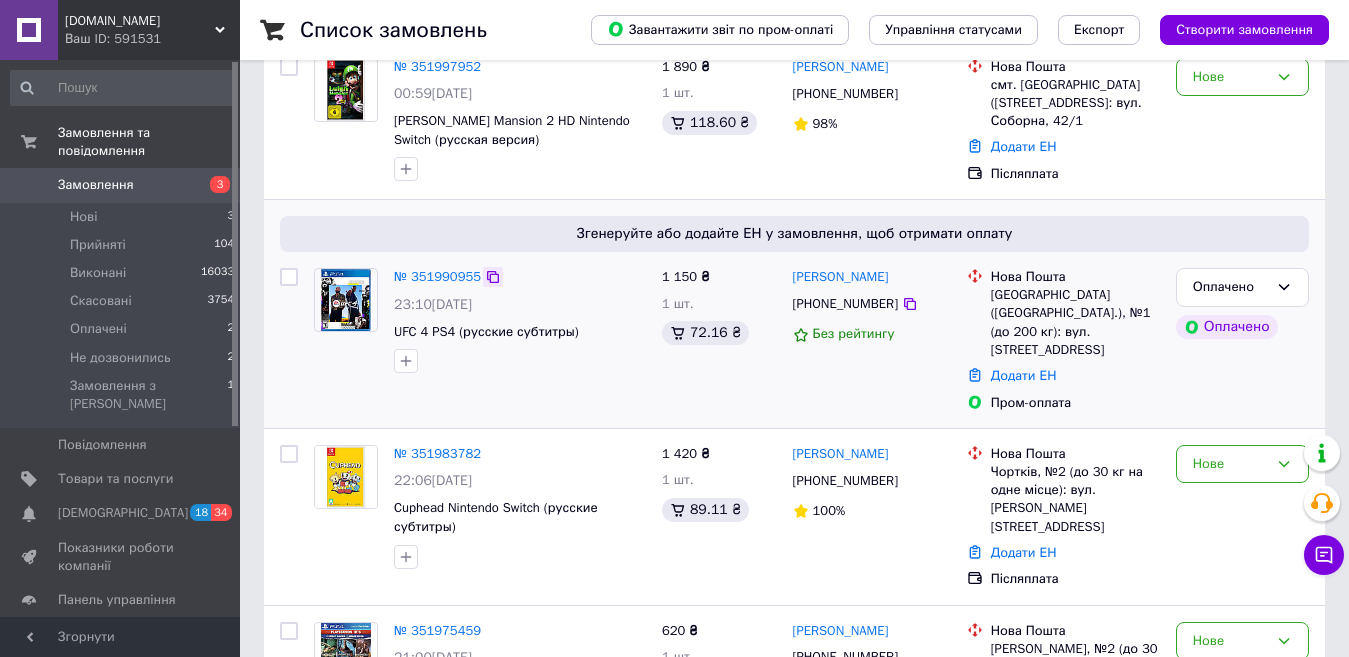 click 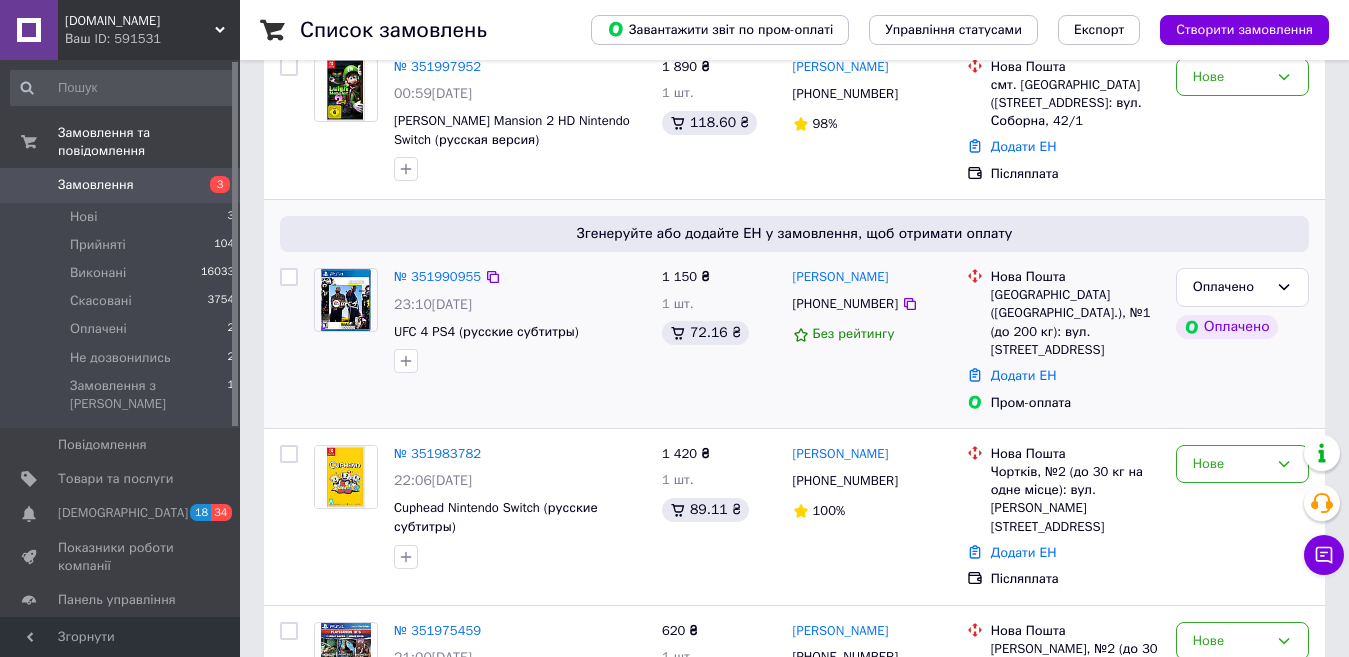 click on "[PHONE_NUMBER]" at bounding box center [845, 304] 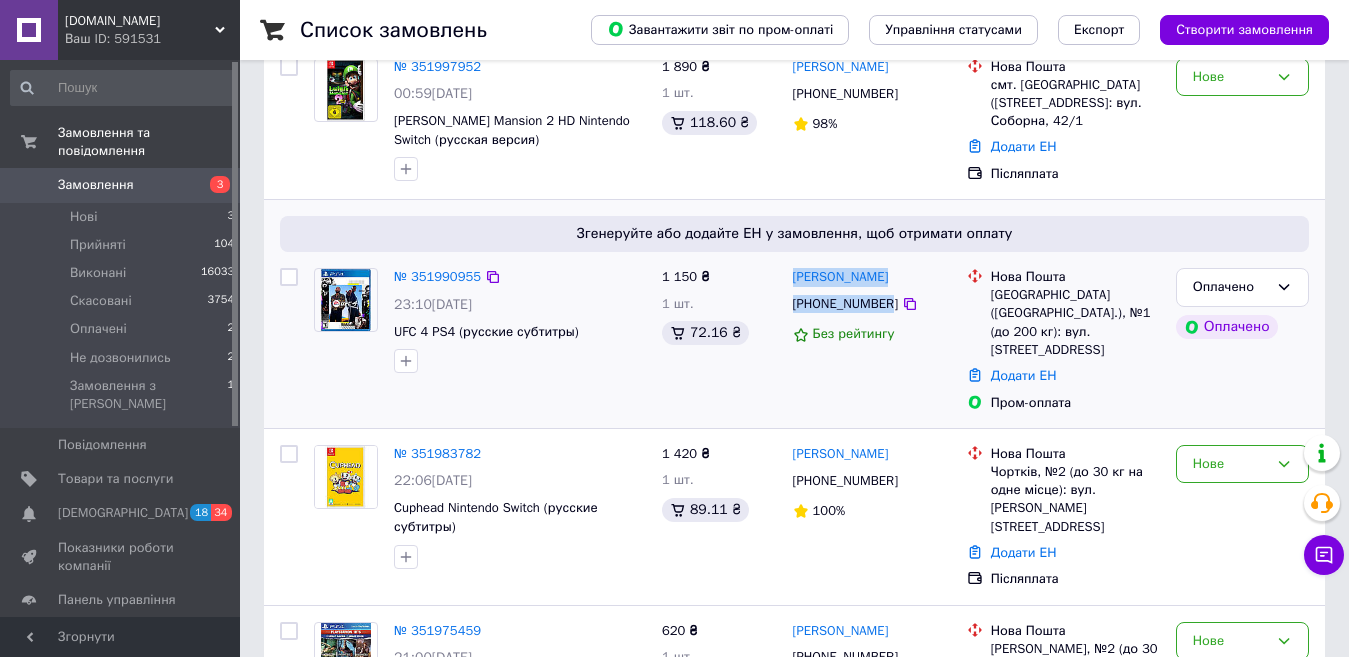 drag, startPoint x: 886, startPoint y: 306, endPoint x: 789, endPoint y: 284, distance: 99.46356 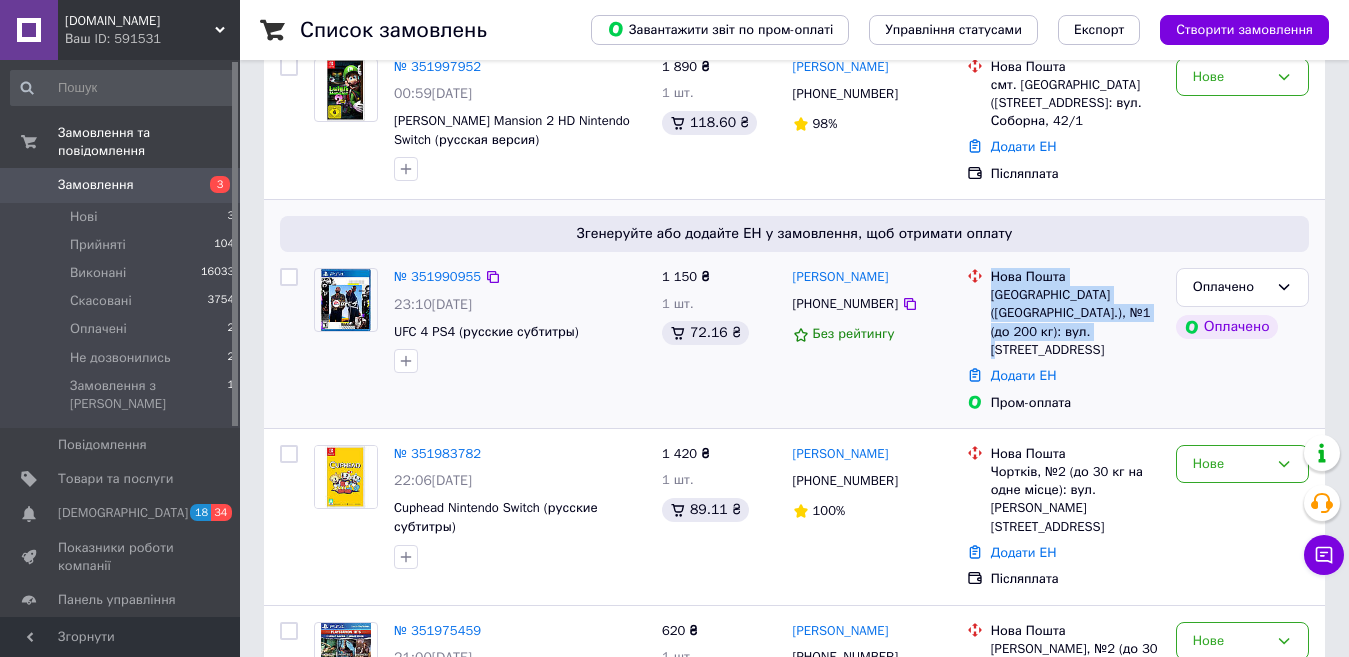 drag, startPoint x: 1045, startPoint y: 333, endPoint x: 991, endPoint y: 270, distance: 82.9759 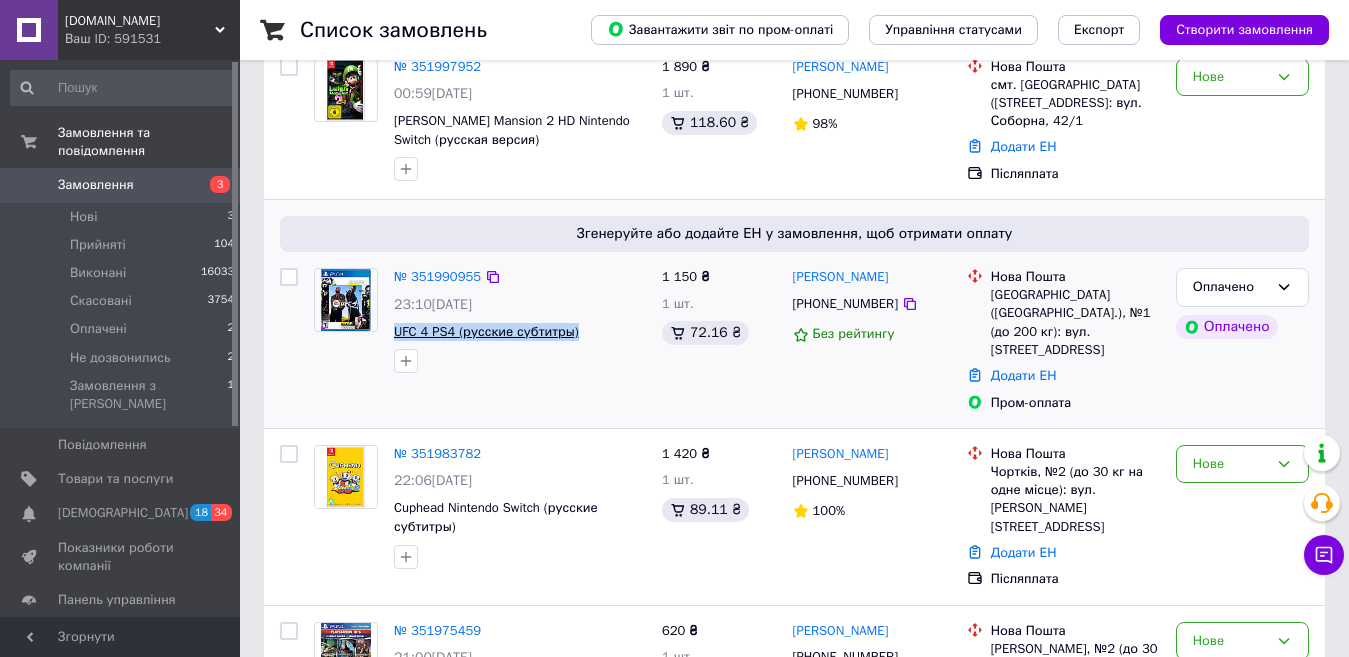 drag, startPoint x: 591, startPoint y: 339, endPoint x: 397, endPoint y: 329, distance: 194.25757 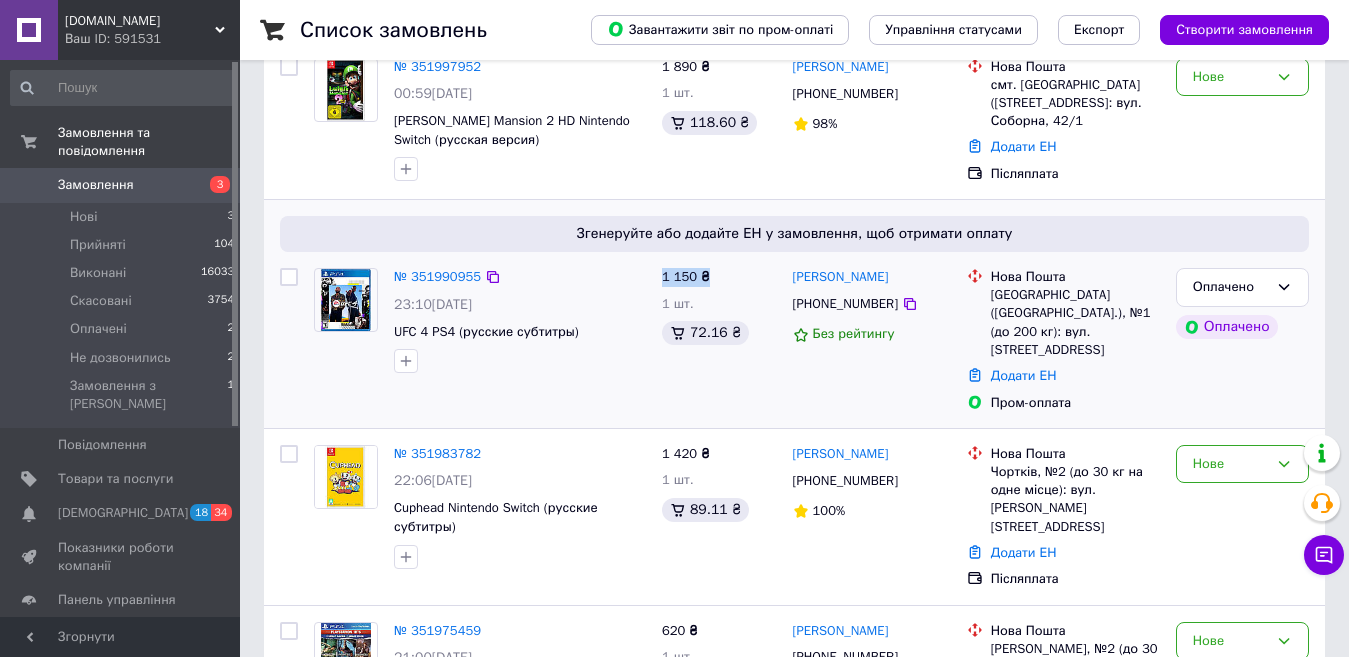 drag, startPoint x: 690, startPoint y: 267, endPoint x: 728, endPoint y: 266, distance: 38.013157 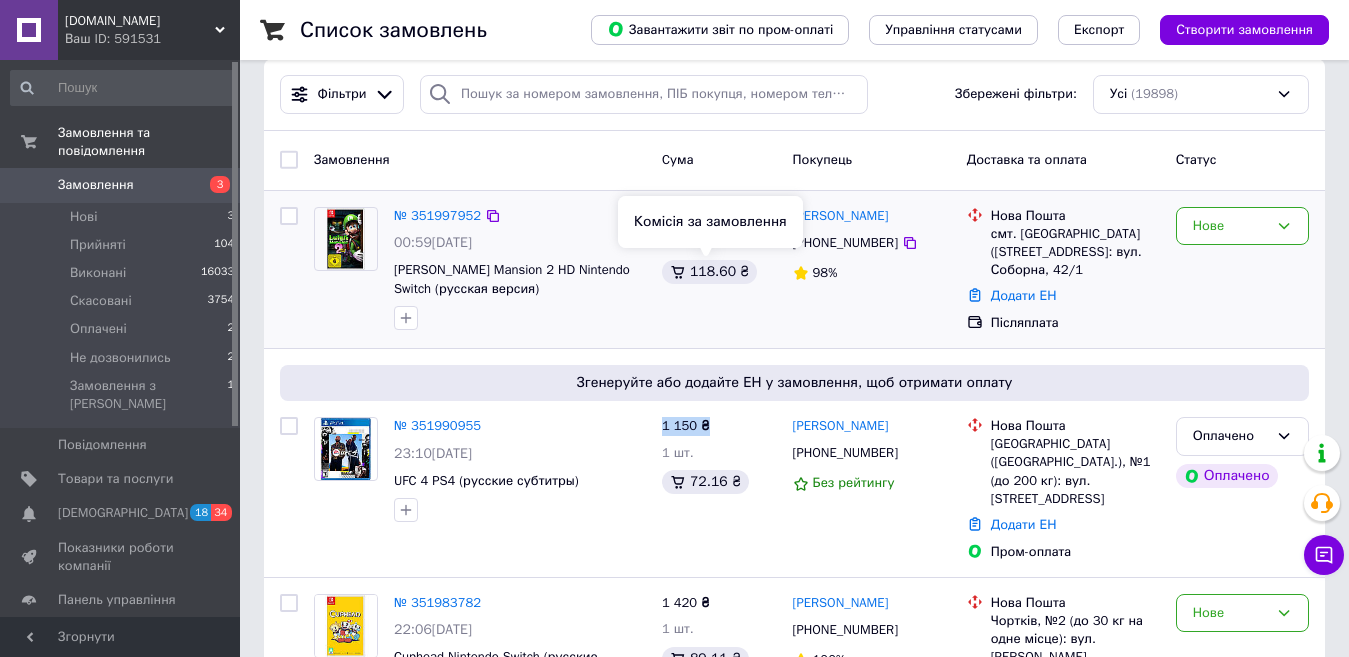 scroll, scrollTop: 0, scrollLeft: 0, axis: both 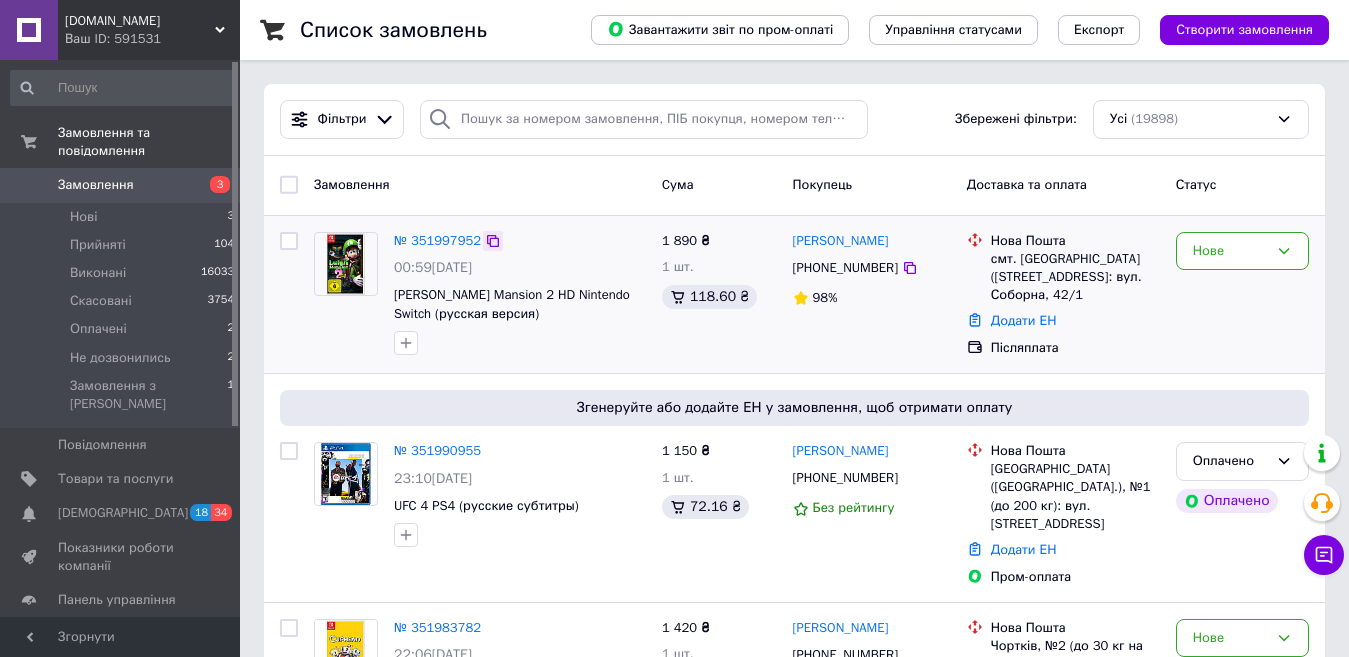 click 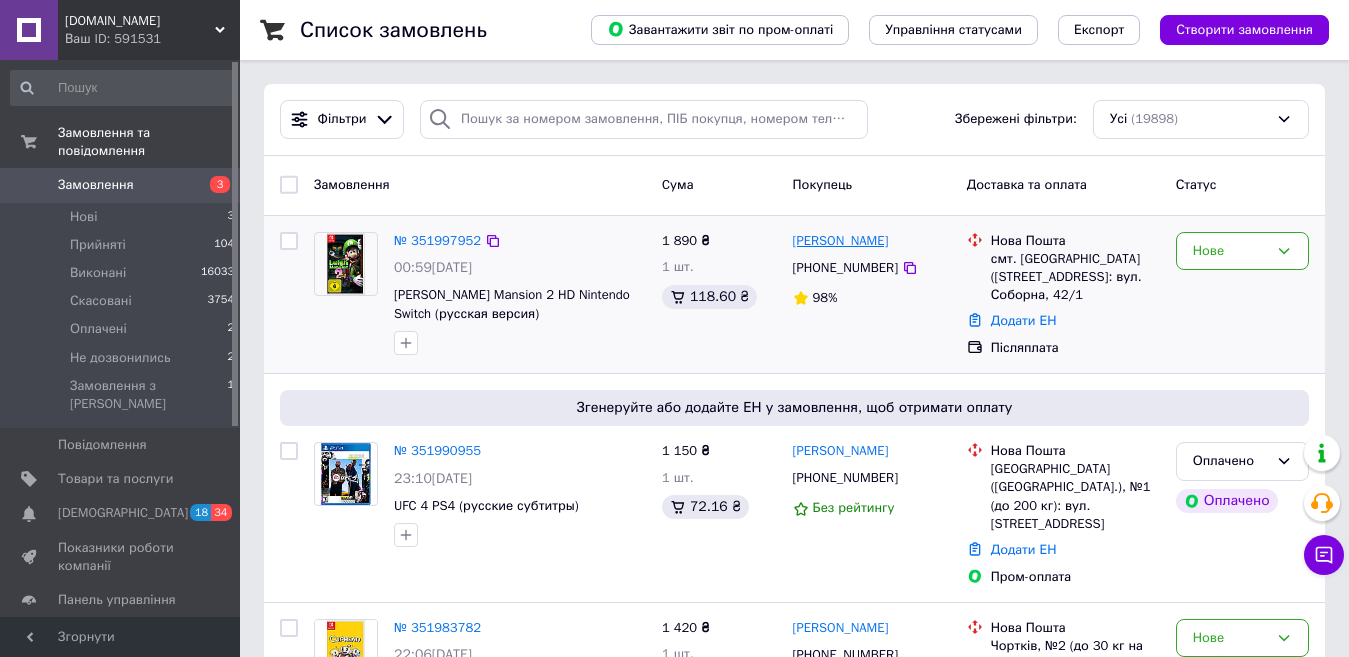 drag, startPoint x: 889, startPoint y: 271, endPoint x: 797, endPoint y: 249, distance: 94.59387 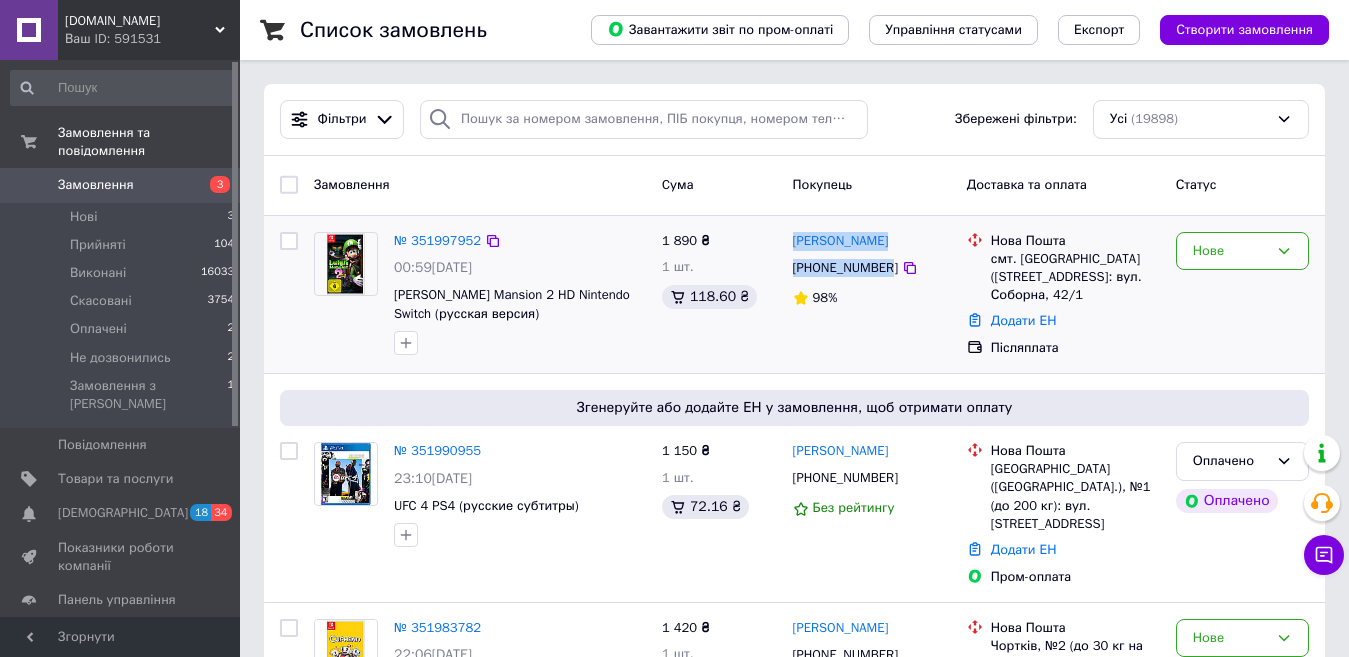 drag, startPoint x: 883, startPoint y: 272, endPoint x: 789, endPoint y: 241, distance: 98.9798 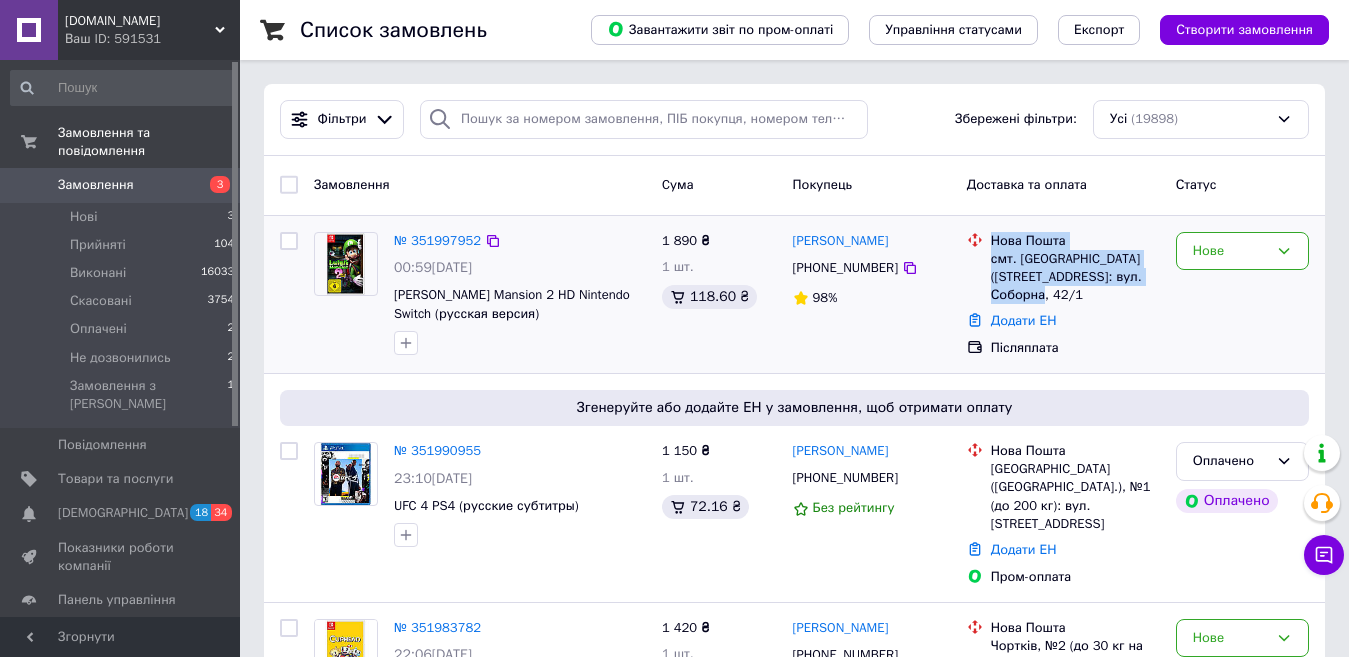 drag, startPoint x: 1003, startPoint y: 294, endPoint x: 992, endPoint y: 247, distance: 48.270073 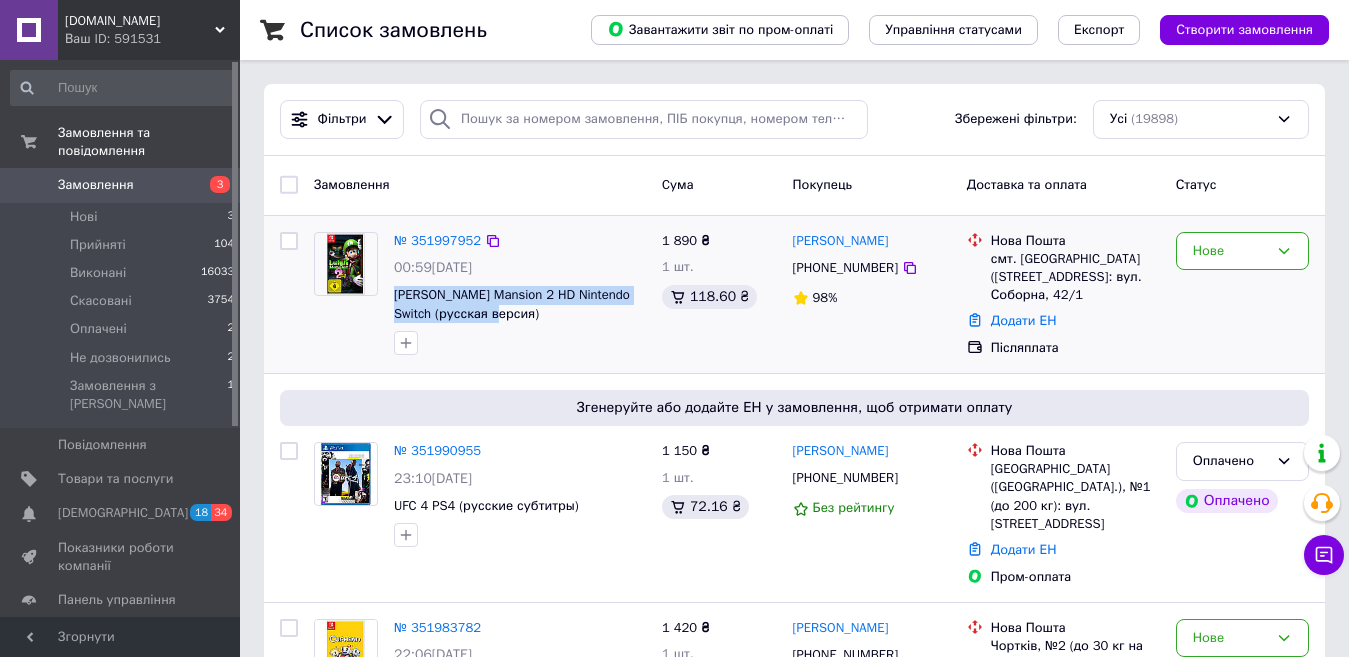 drag, startPoint x: 514, startPoint y: 317, endPoint x: 388, endPoint y: 299, distance: 127.27922 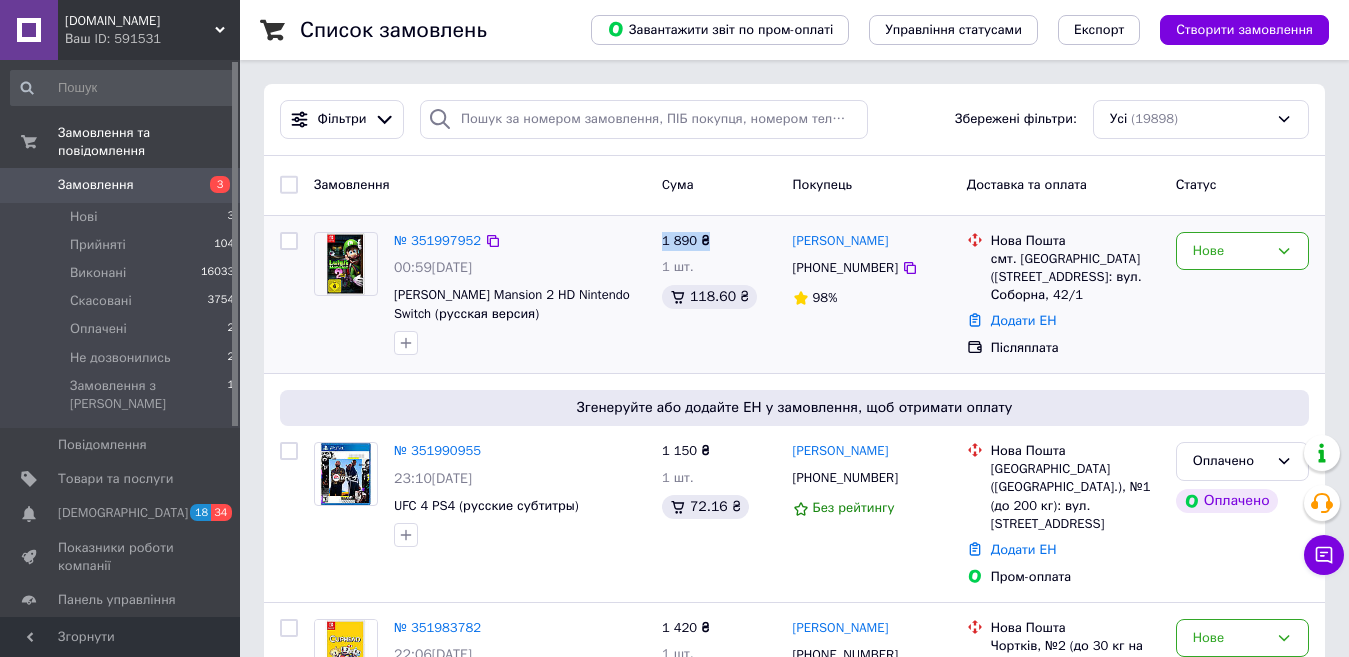 drag, startPoint x: 666, startPoint y: 241, endPoint x: 725, endPoint y: 235, distance: 59.3043 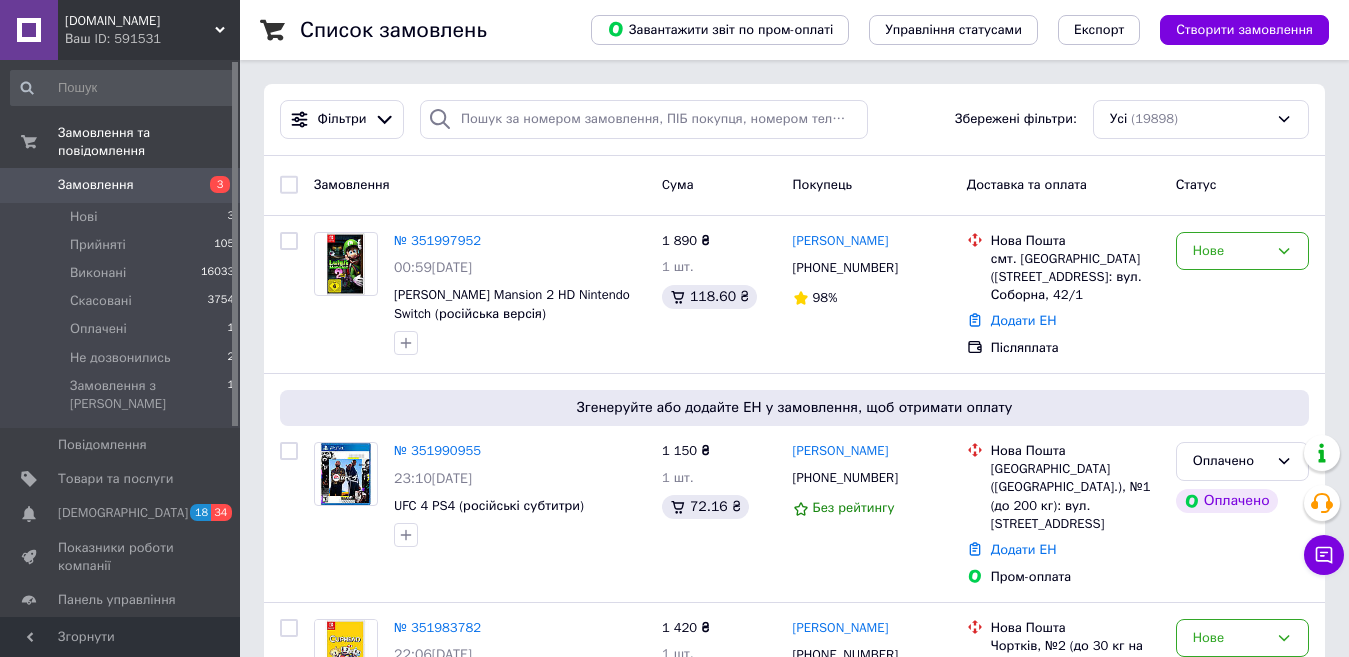scroll, scrollTop: 0, scrollLeft: 0, axis: both 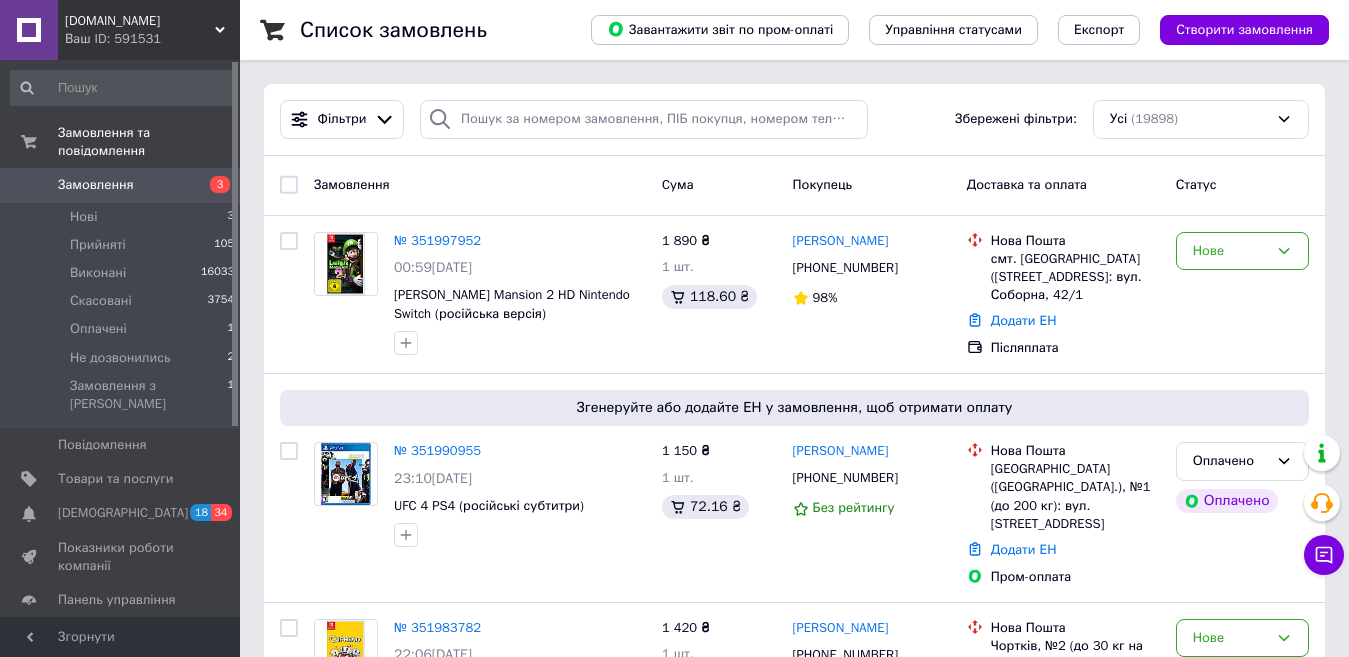 click at bounding box center [440, 119] 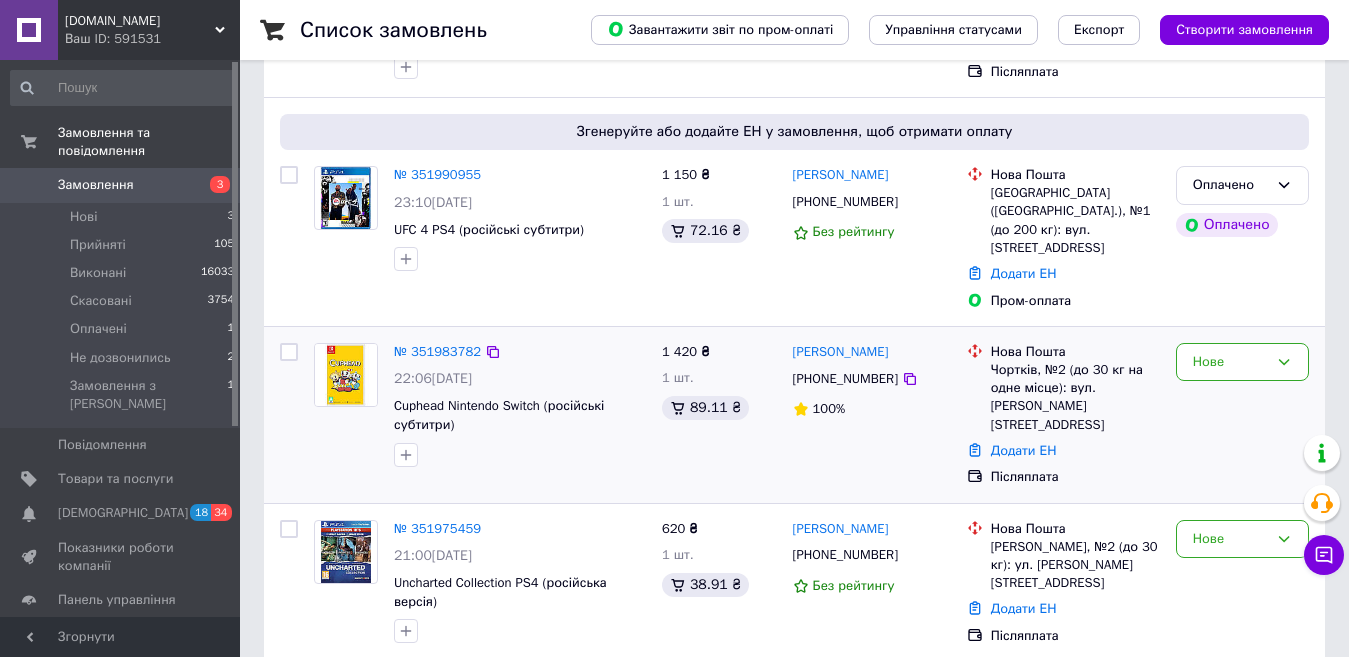scroll, scrollTop: 300, scrollLeft: 0, axis: vertical 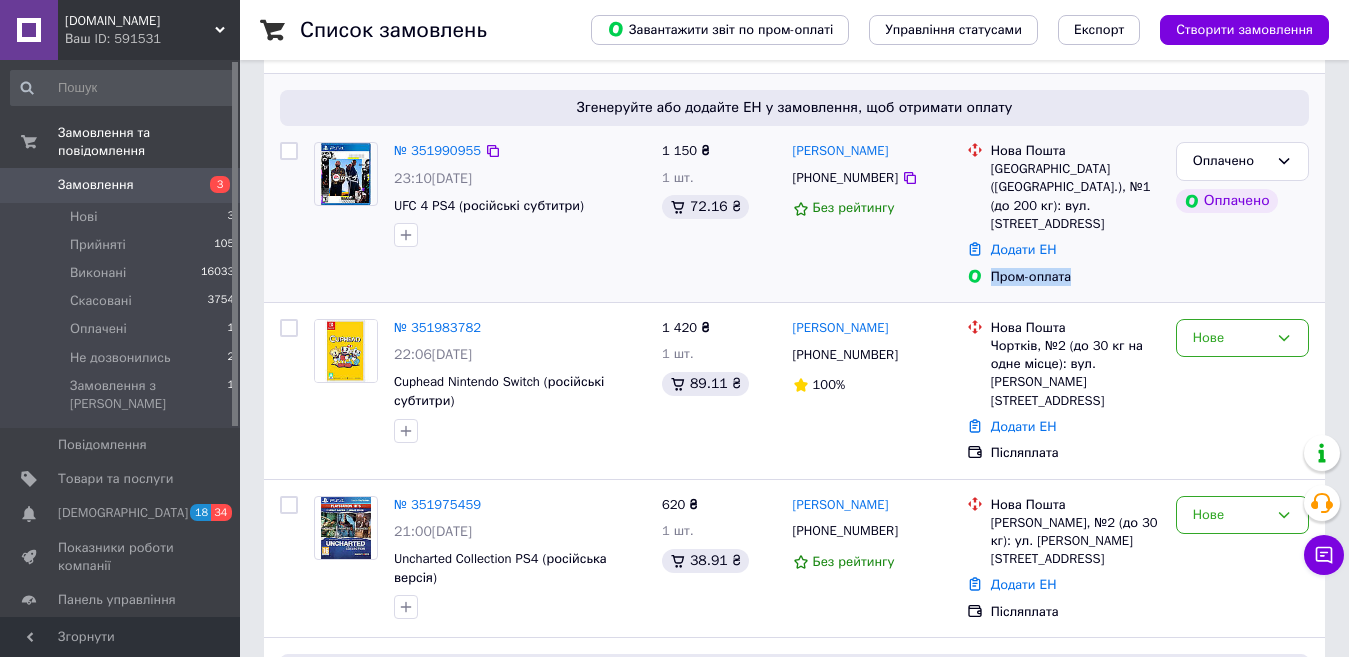 drag, startPoint x: 1087, startPoint y: 263, endPoint x: 992, endPoint y: 265, distance: 95.02105 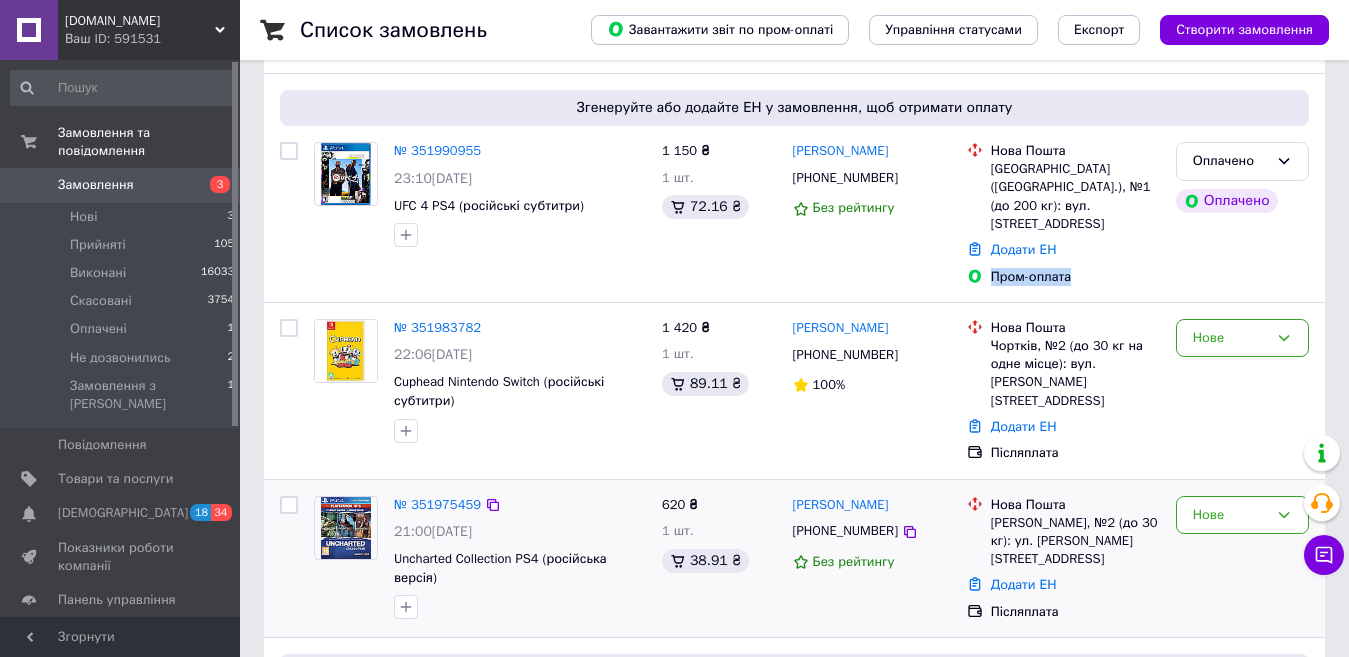 copy on "Пром-оплата" 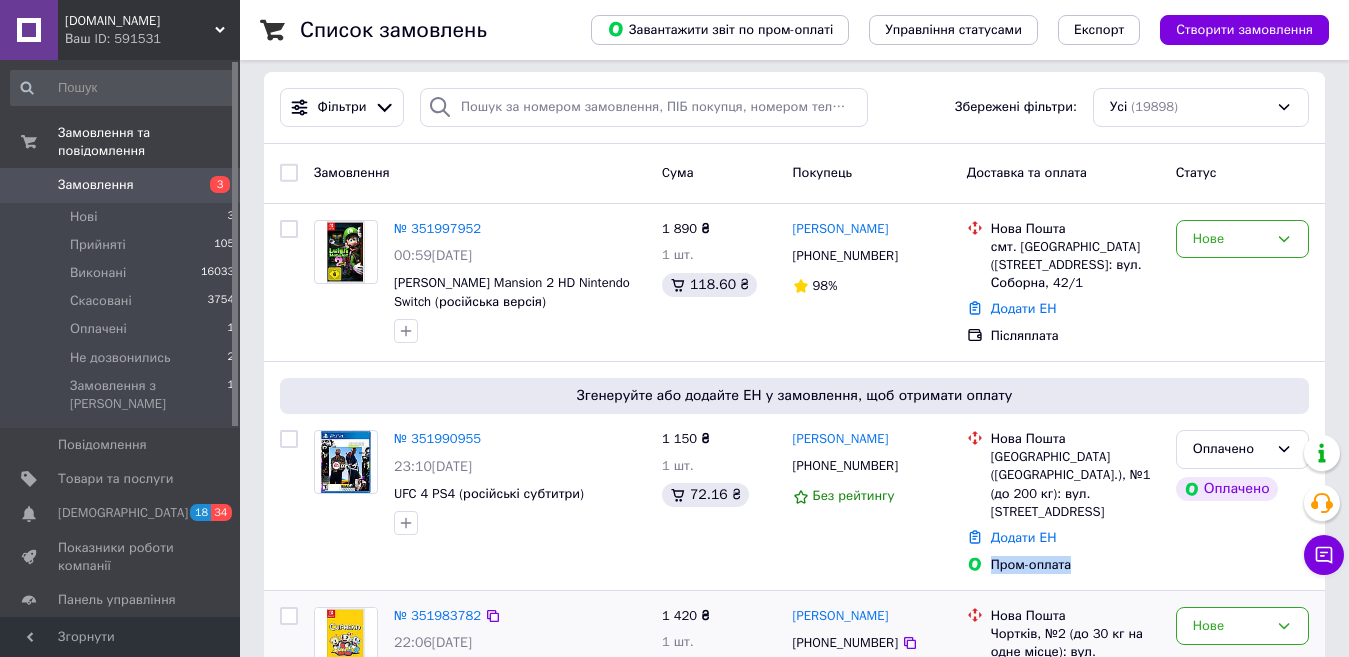 scroll, scrollTop: 0, scrollLeft: 0, axis: both 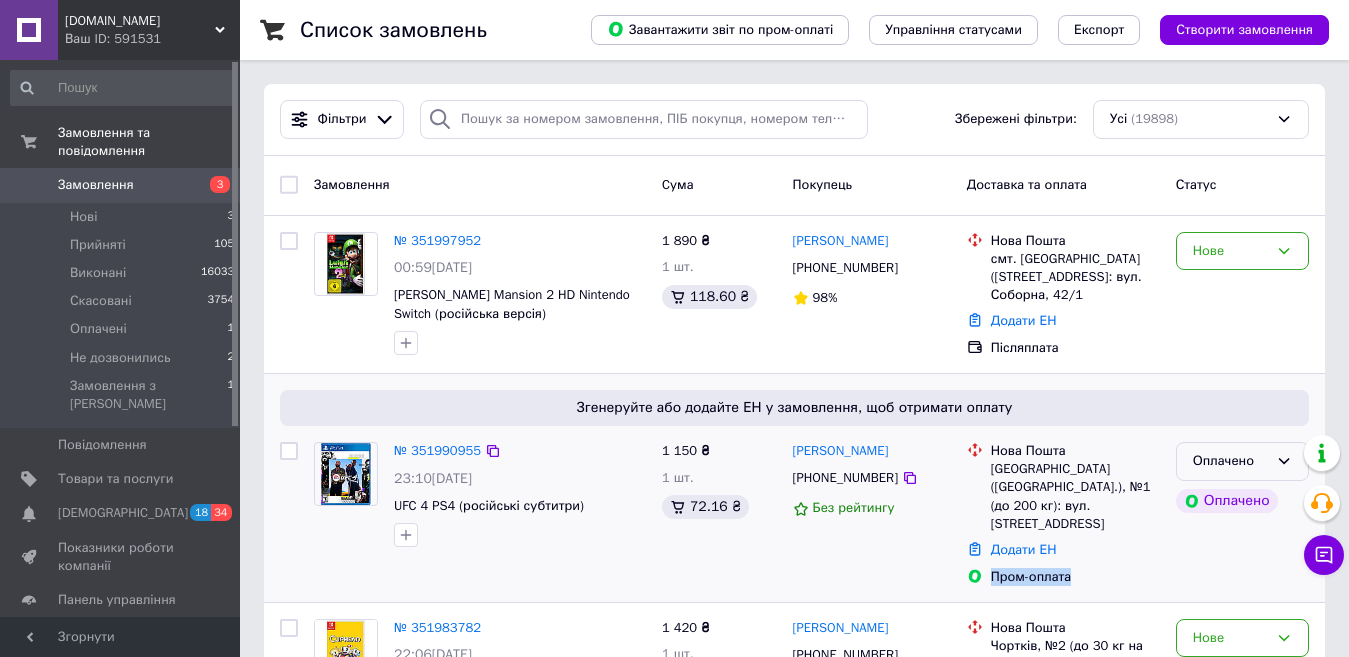 click on "Оплачено" at bounding box center [1242, 461] 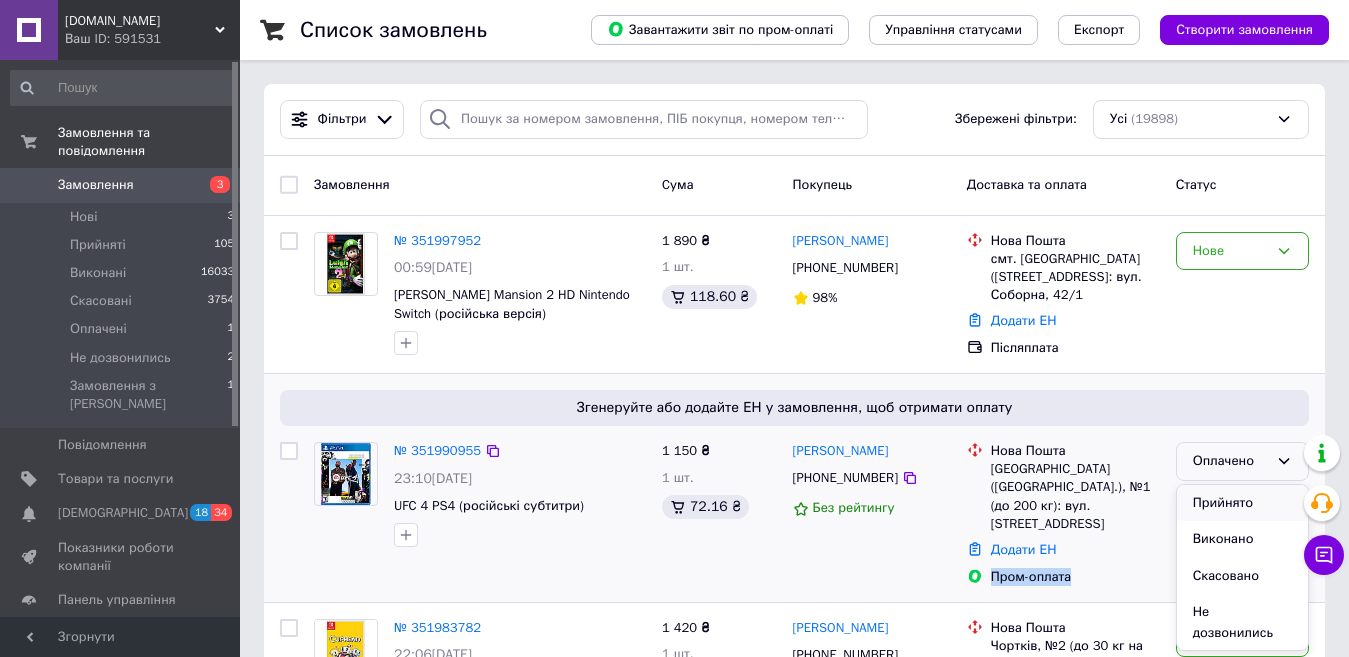 click on "Прийнято" at bounding box center [1242, 503] 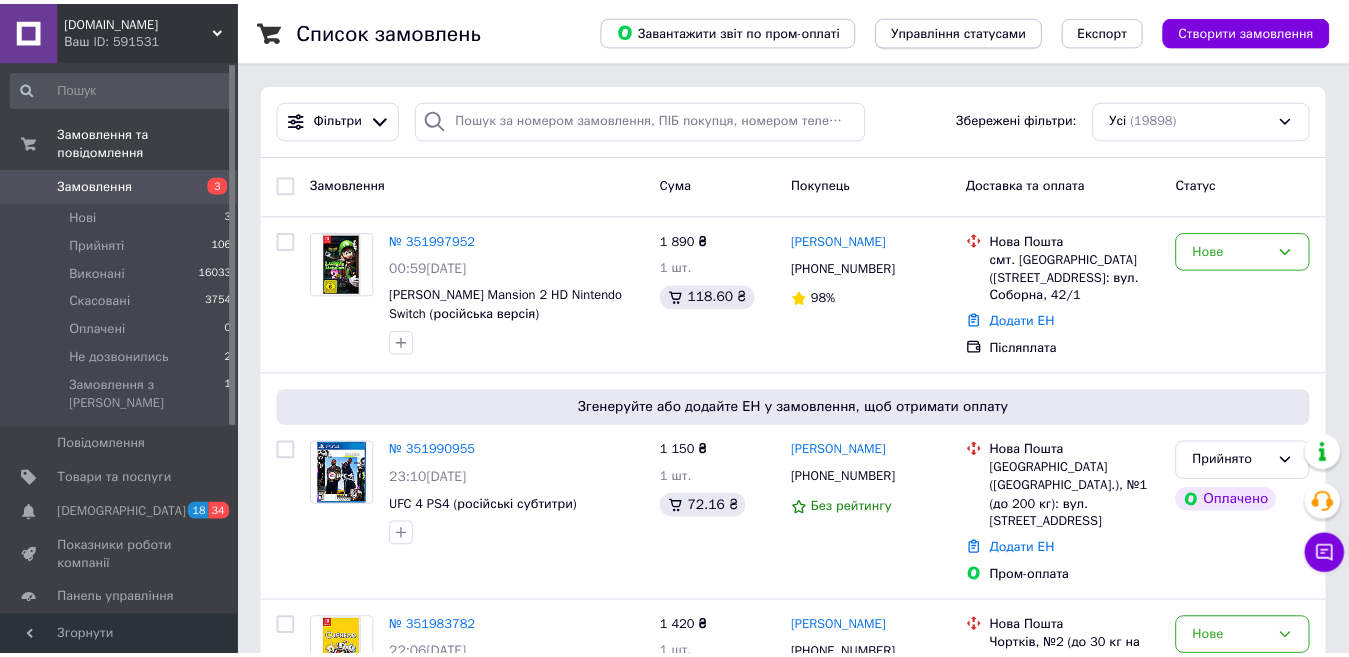 scroll, scrollTop: 0, scrollLeft: 0, axis: both 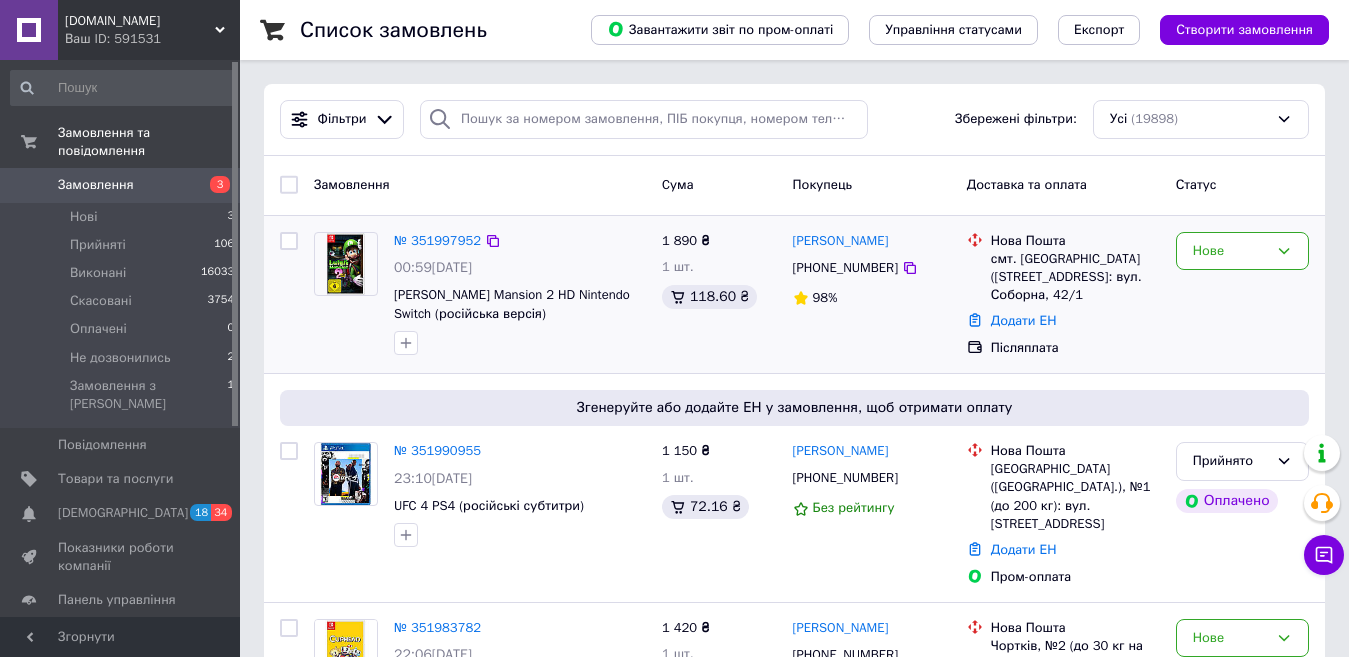 click on "Нове" at bounding box center [1242, 295] 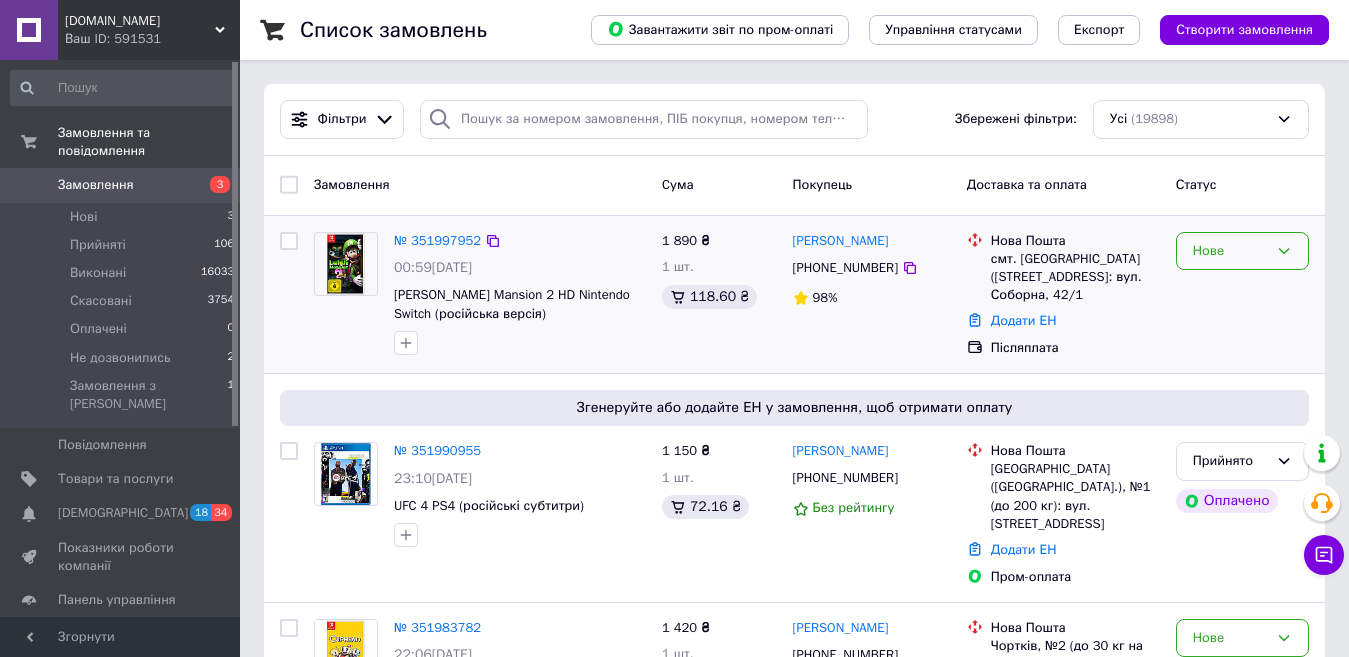 click on "Нове" at bounding box center (1242, 251) 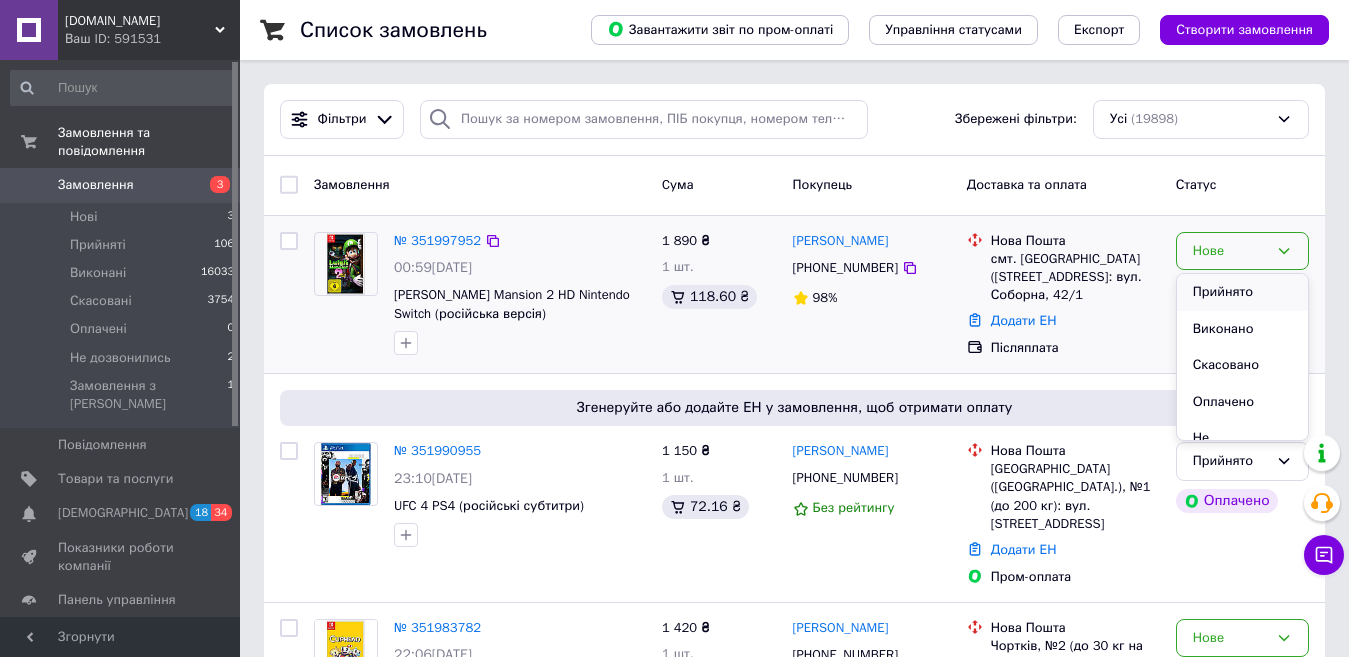 click on "Прийнято" at bounding box center [1242, 292] 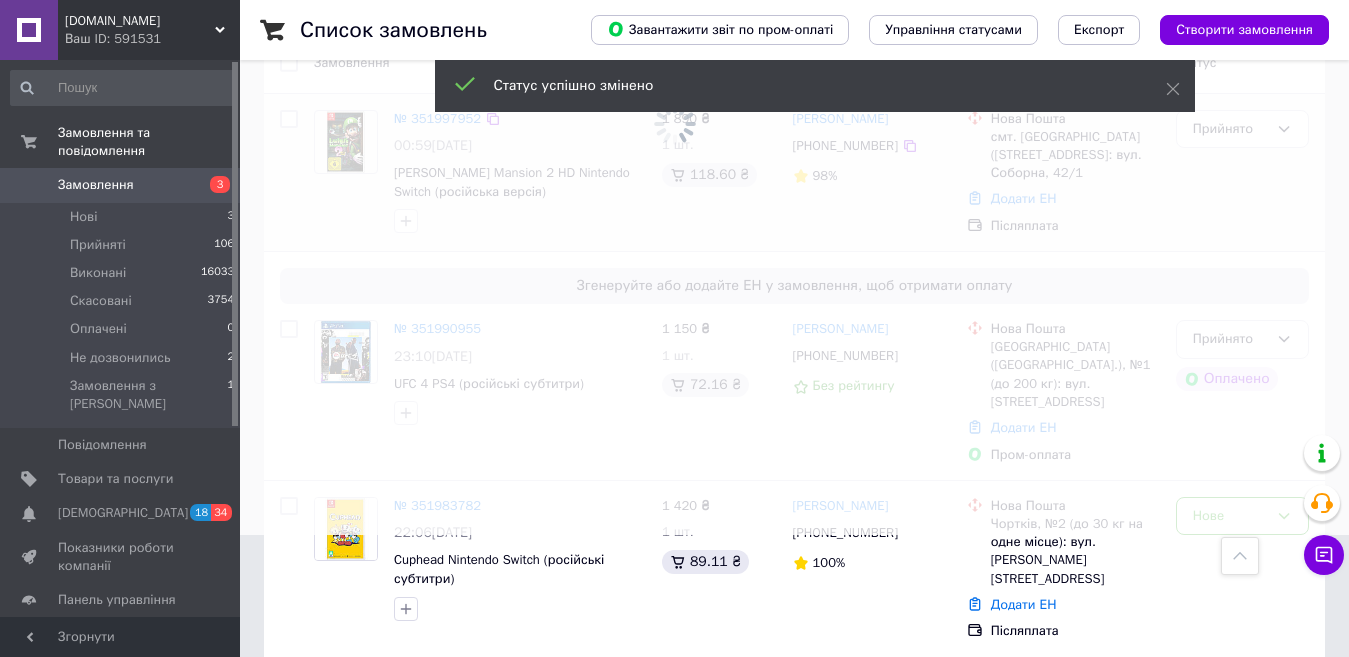 scroll, scrollTop: 400, scrollLeft: 0, axis: vertical 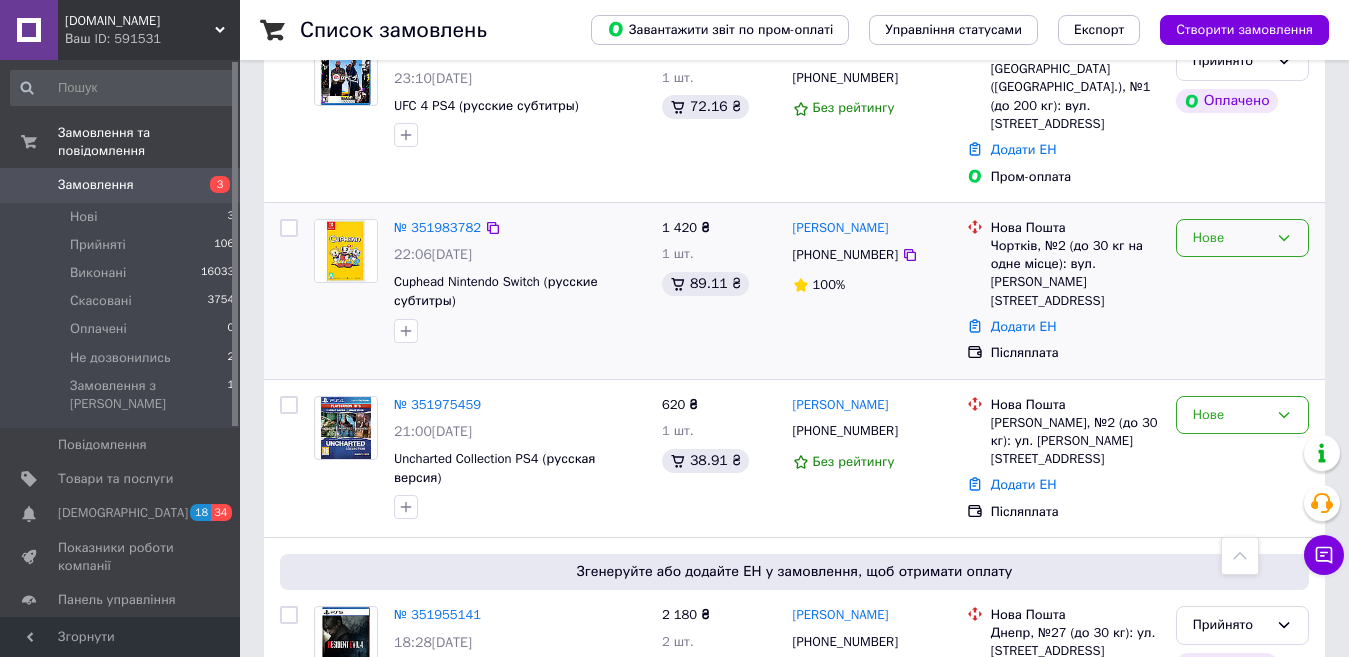 click on "Нове" at bounding box center [1230, 238] 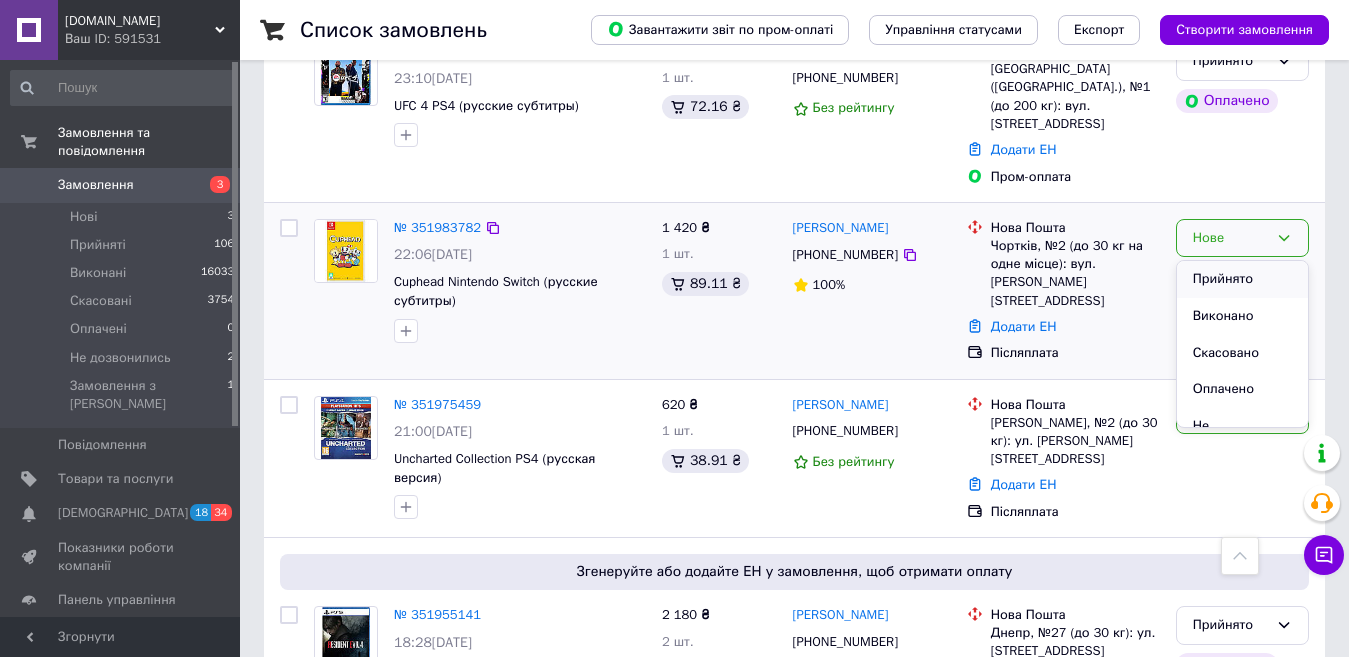 click on "Прийнято" at bounding box center (1242, 279) 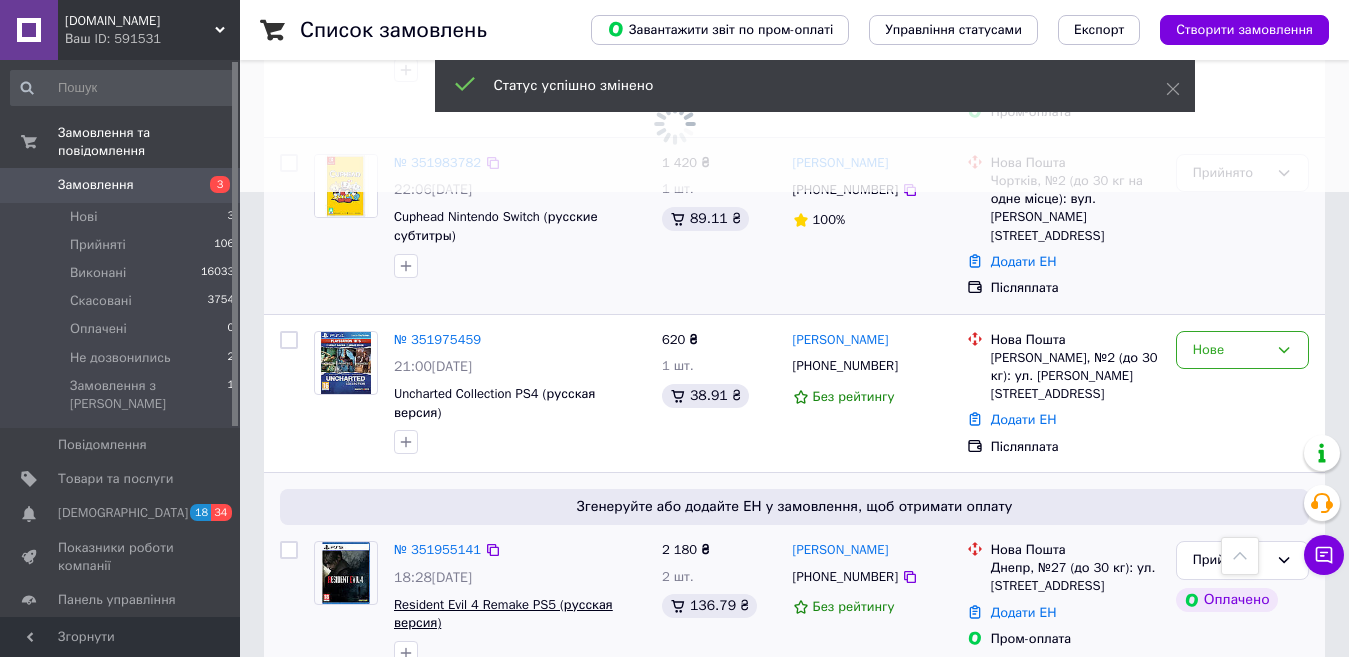 scroll, scrollTop: 500, scrollLeft: 0, axis: vertical 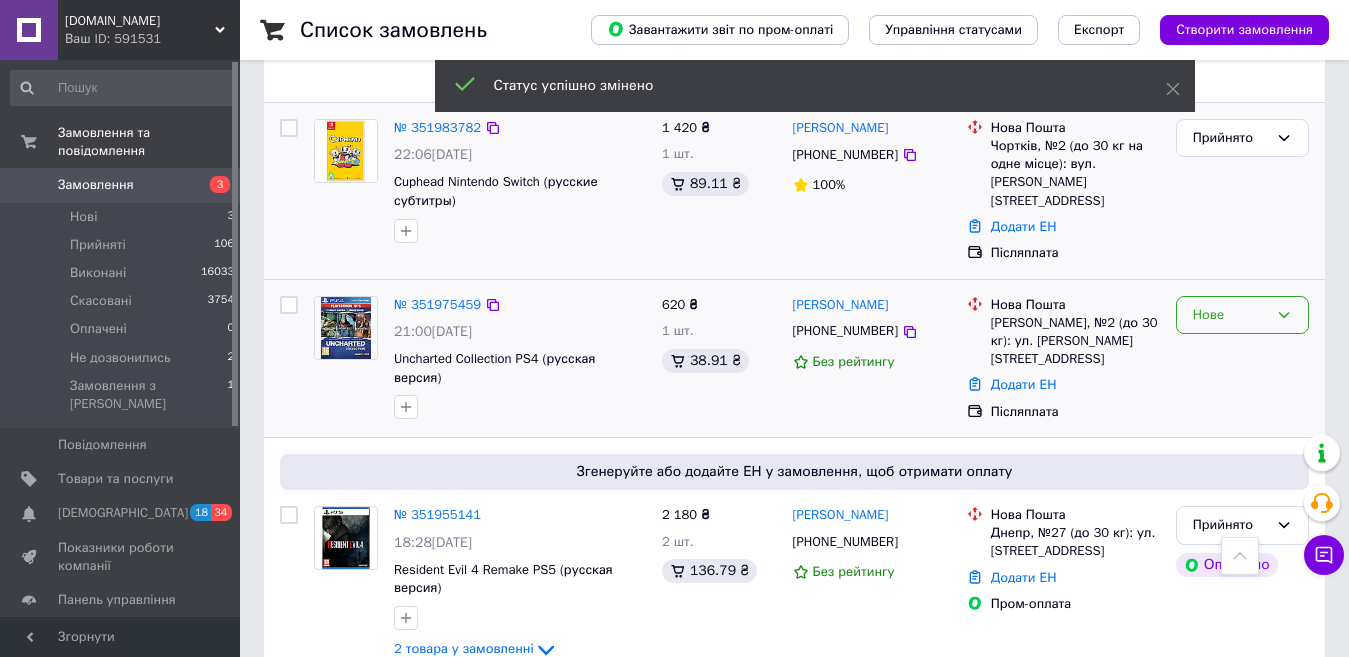 click on "Нове" at bounding box center [1230, 315] 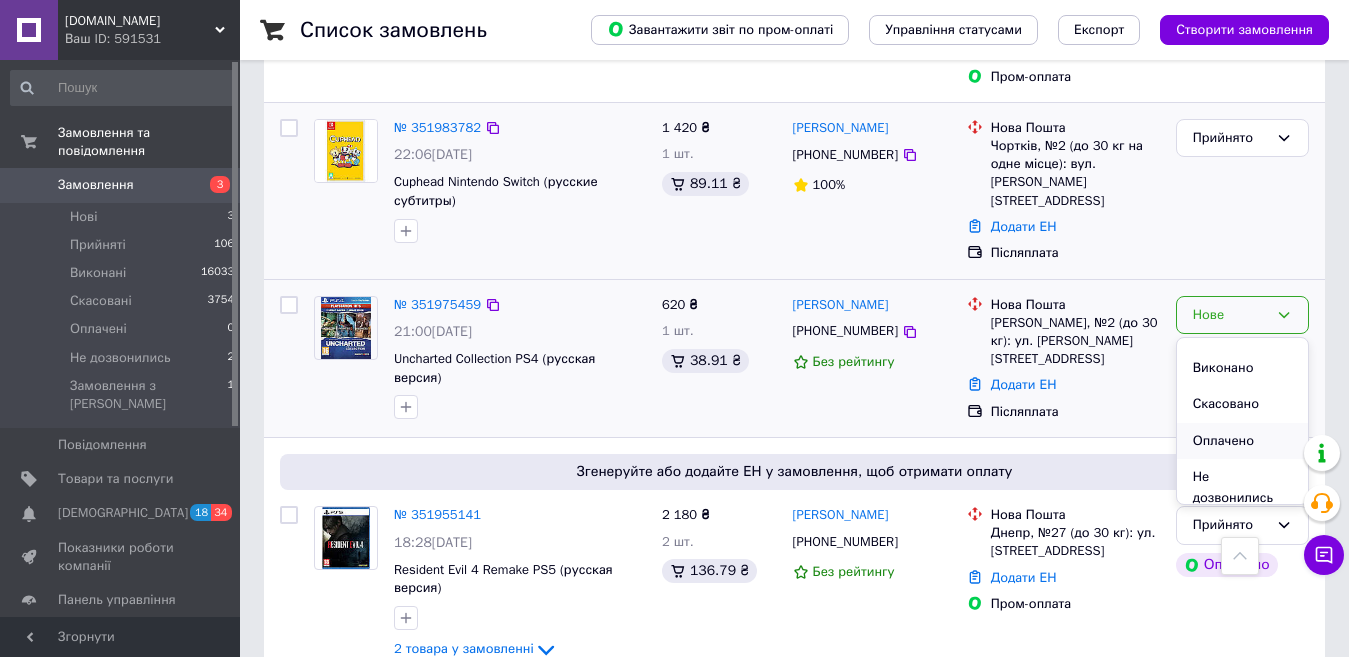 scroll, scrollTop: 37, scrollLeft: 0, axis: vertical 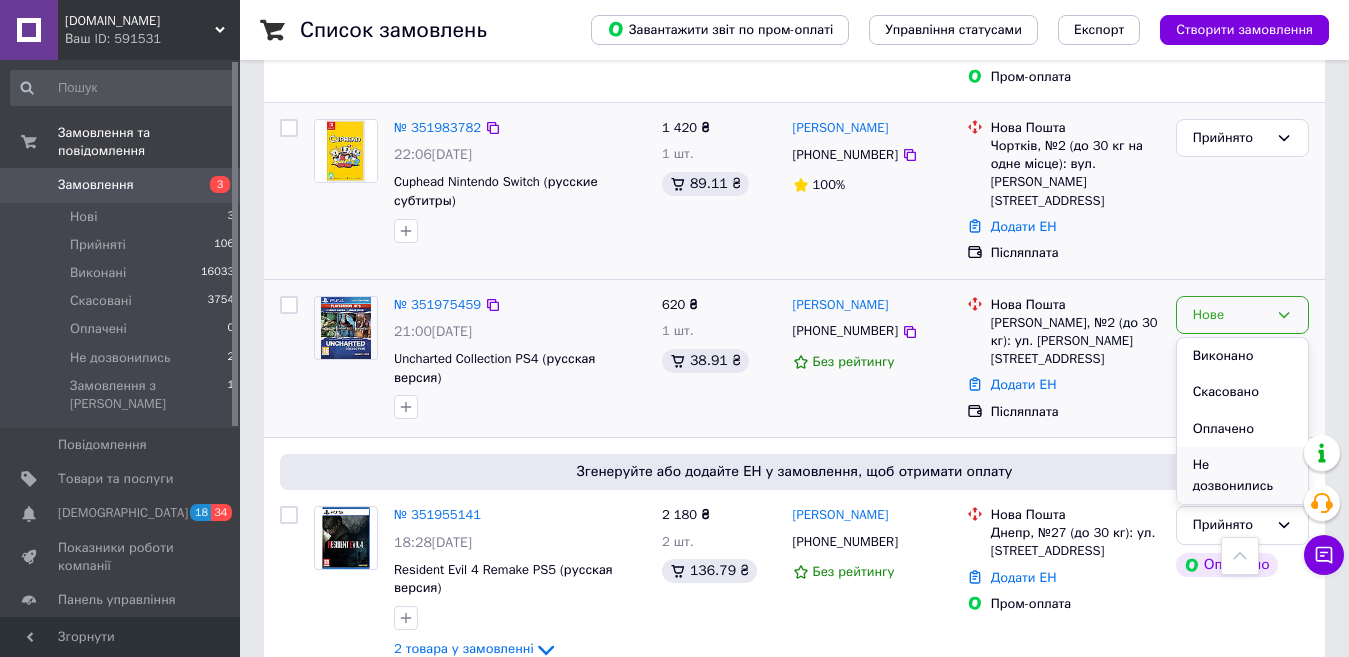 click on "Не дозвонились" at bounding box center [1242, 475] 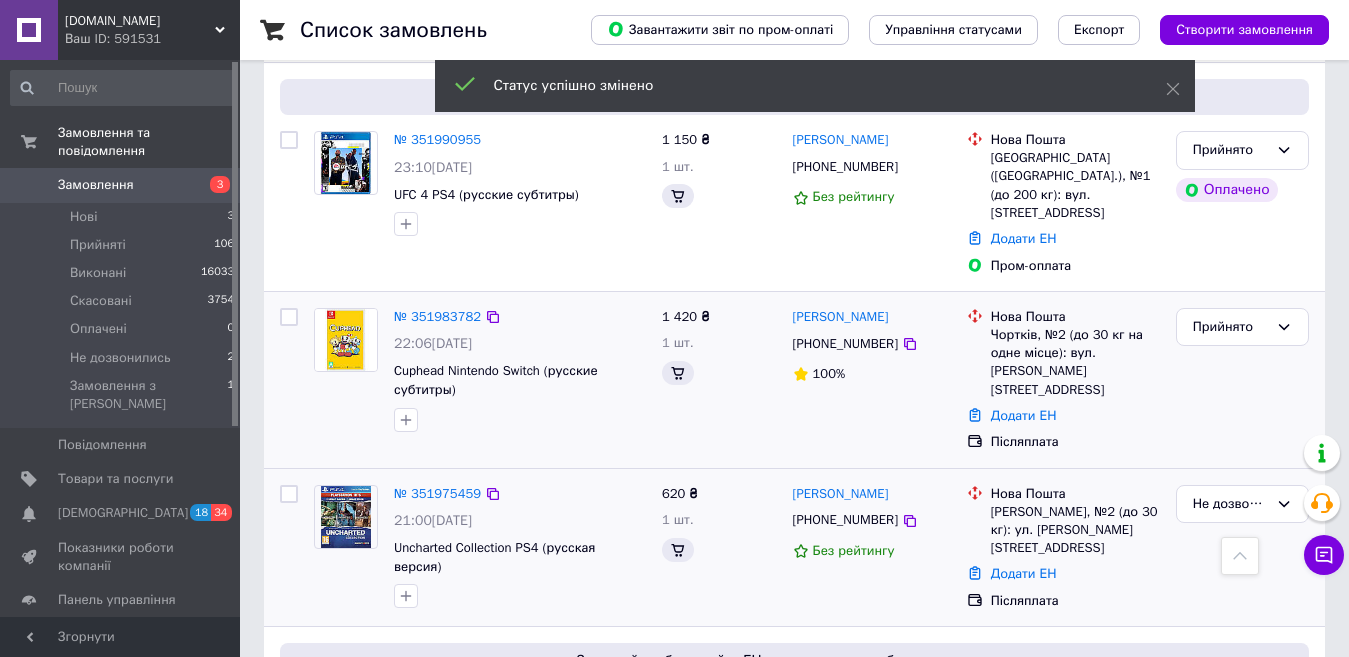 scroll, scrollTop: 0, scrollLeft: 0, axis: both 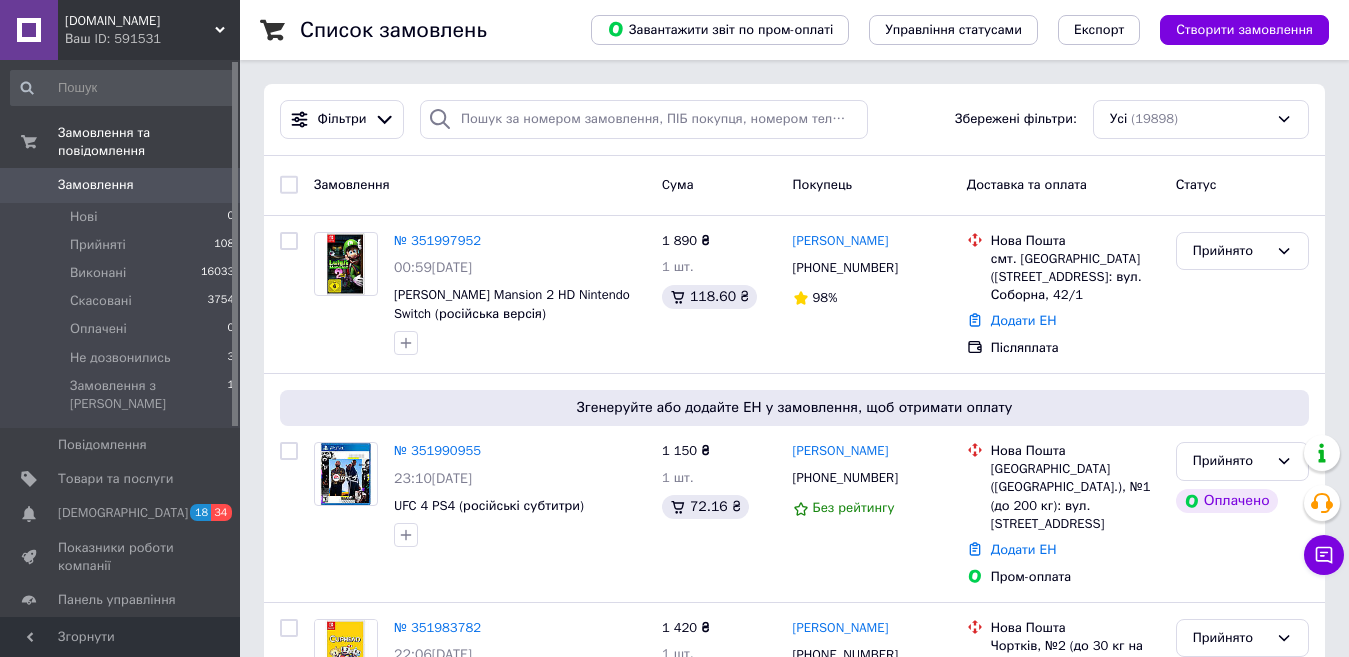 click on "Список замовлень   Завантажити звіт по пром-оплаті Управління статусами Експорт Створити замовлення Фільтри Збережені фільтри: Усі (19898) Замовлення Cума Покупець Доставка та оплата Статус № 351997952 00:59[DATE] [PERSON_NAME] Mansion 2 HD Nintendo Switch (російська версія) 1 890 ₴ 1 шт. 118.60 ₴ [PERSON_NAME] [PHONE_NUMBER] 98% [GEOGRAPHIC_DATA]. [GEOGRAPHIC_DATA] ([STREET_ADDRESS]: вул. [STREET_ADDRESS] Додати ЕН Післяплата Прийнято Згенеруйте або додайте ЕН у замовлення, щоб отримати оплату № 351990955 23:10[DATE] UFC 4 PS4 (російські субтитри) 1 150 ₴ 1 шт. 72.16 ₴ [PERSON_NAME] [PHONE_NUMBER] Без рейтингу Нова Пошта Додати ЕН 1 420 ₴" at bounding box center [794, 2127] 